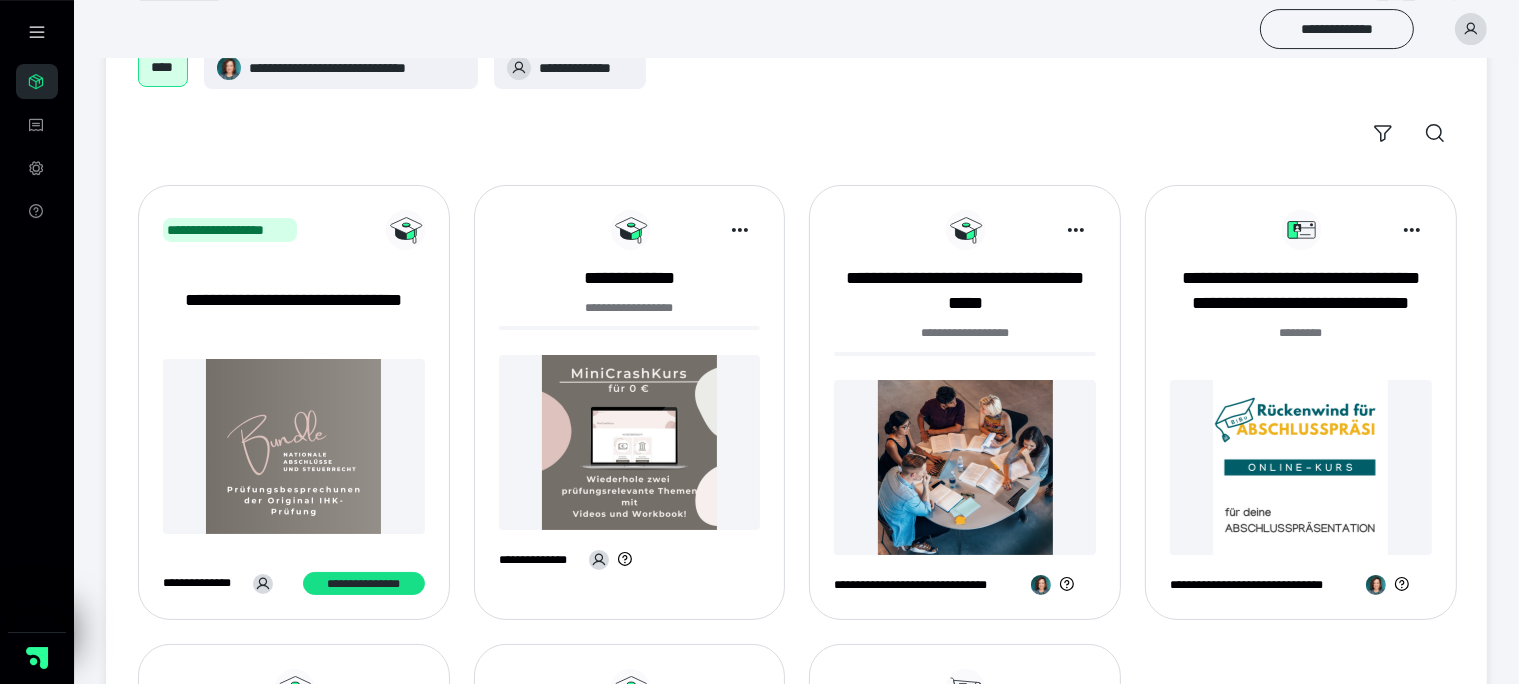 scroll, scrollTop: 105, scrollLeft: 0, axis: vertical 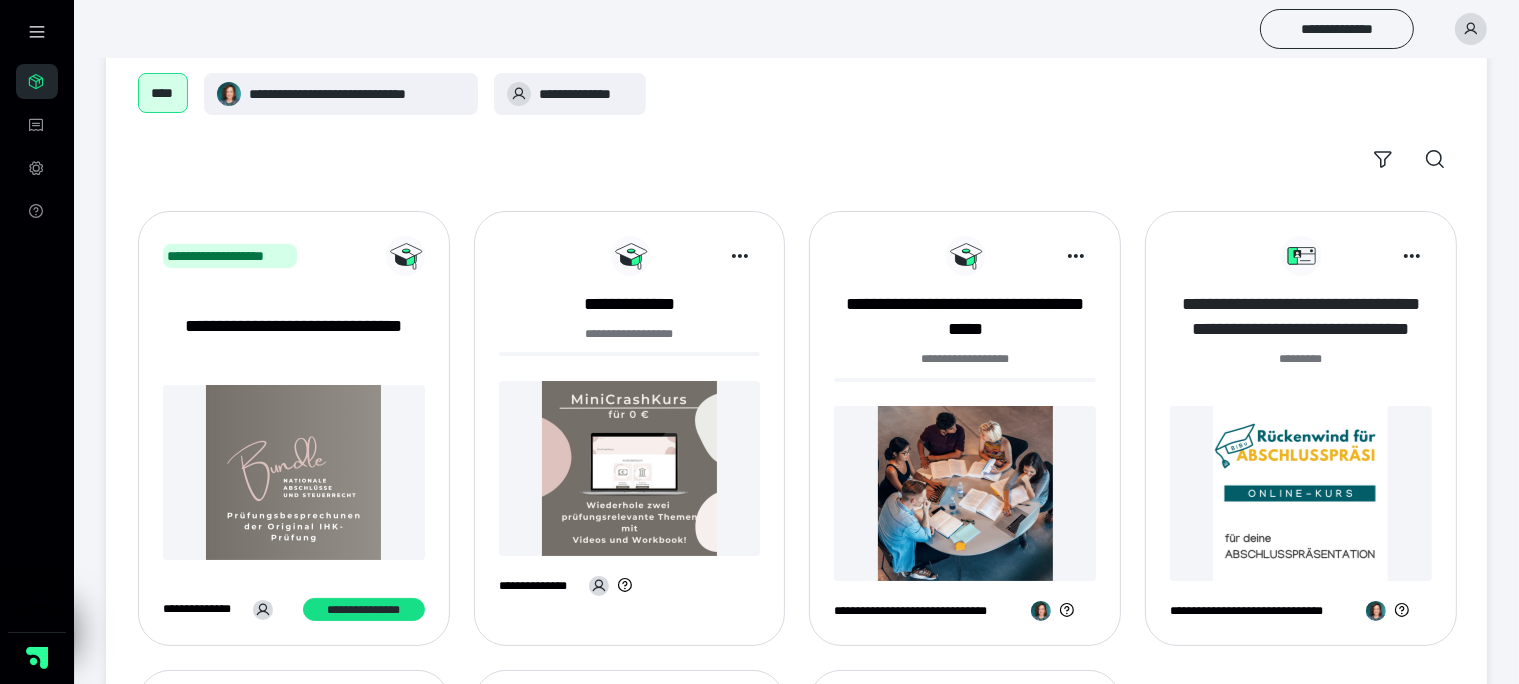 click on "**********" at bounding box center (1301, 317) 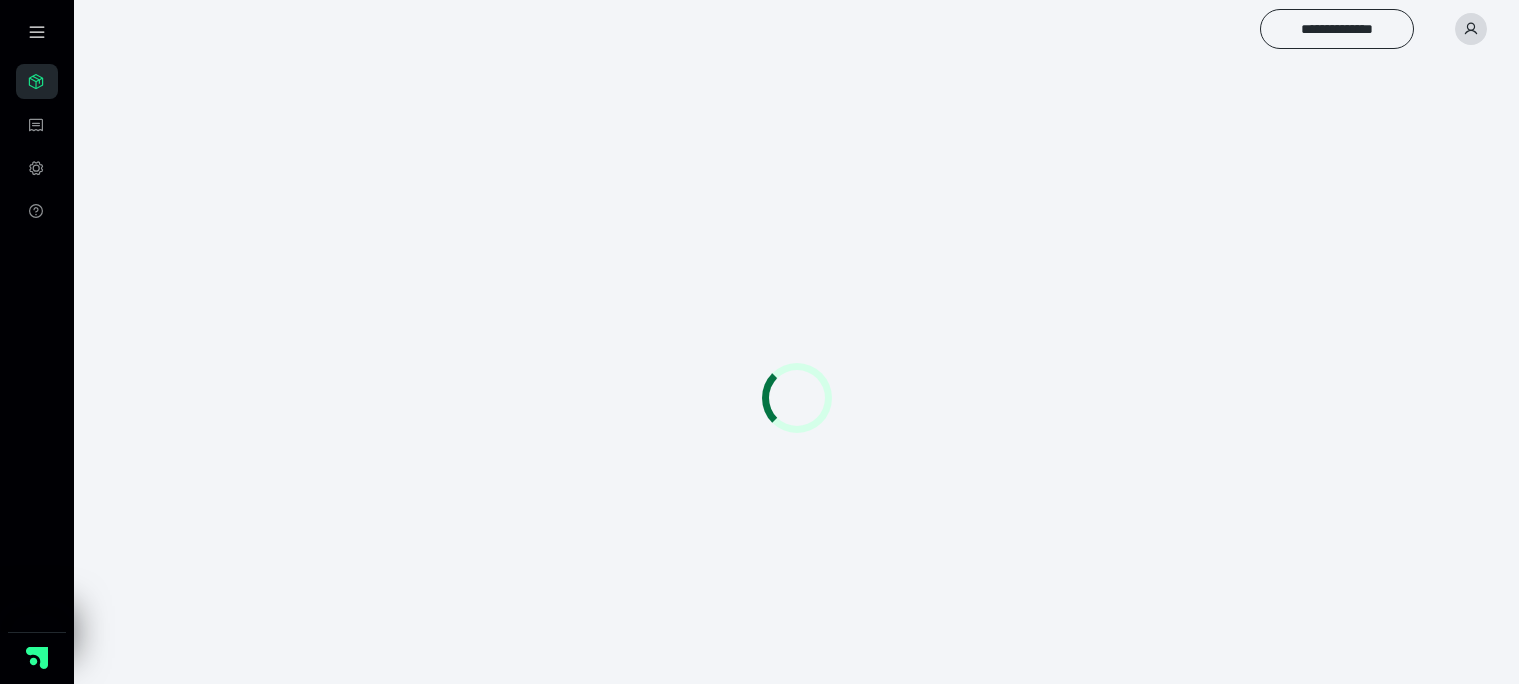 scroll, scrollTop: 0, scrollLeft: 0, axis: both 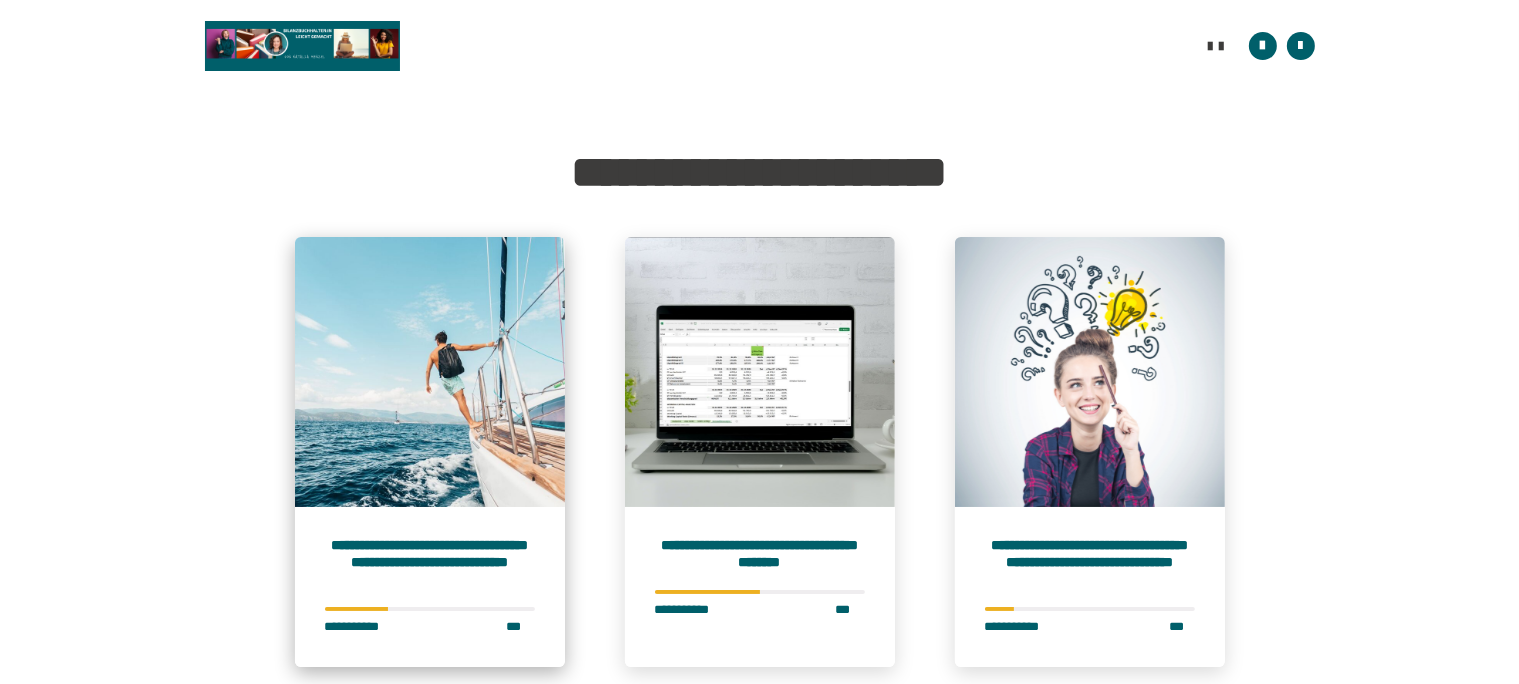 click on "**********" at bounding box center [430, 562] 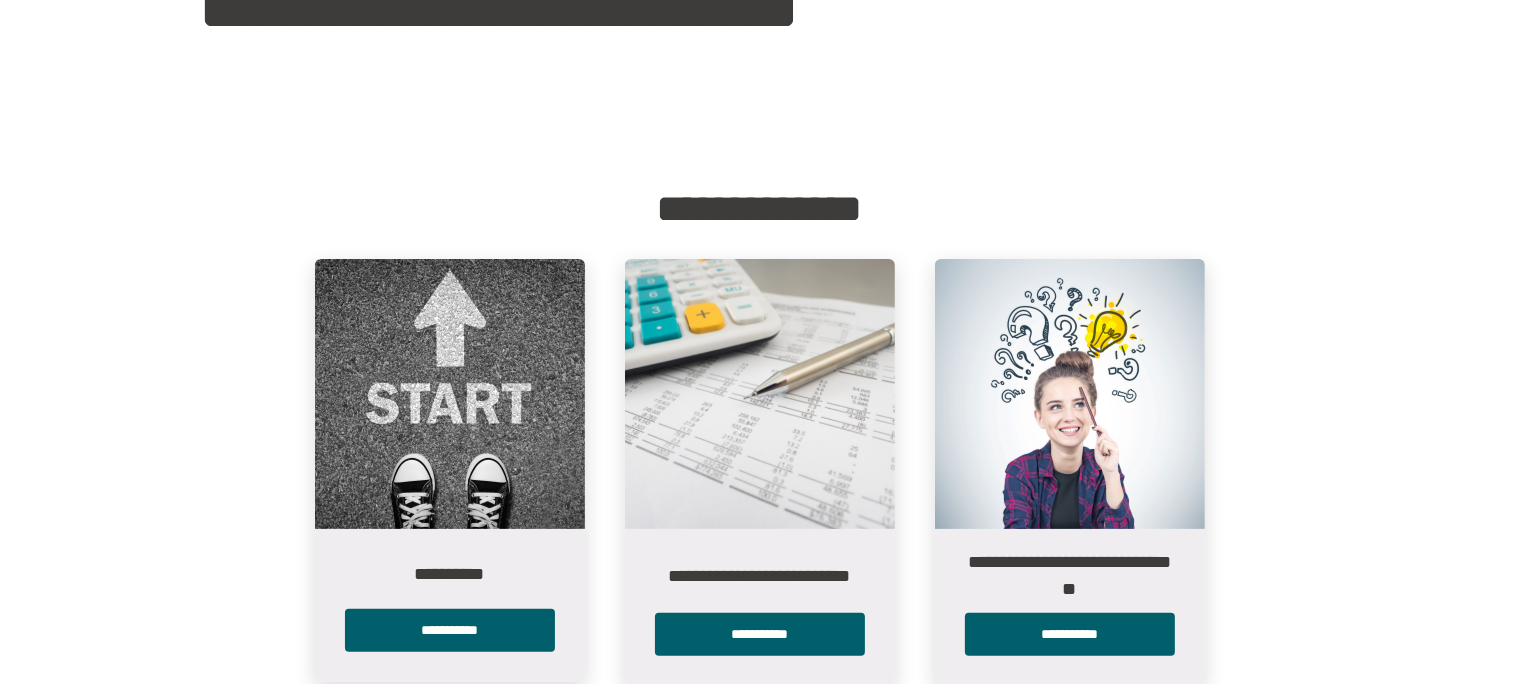 scroll, scrollTop: 422, scrollLeft: 0, axis: vertical 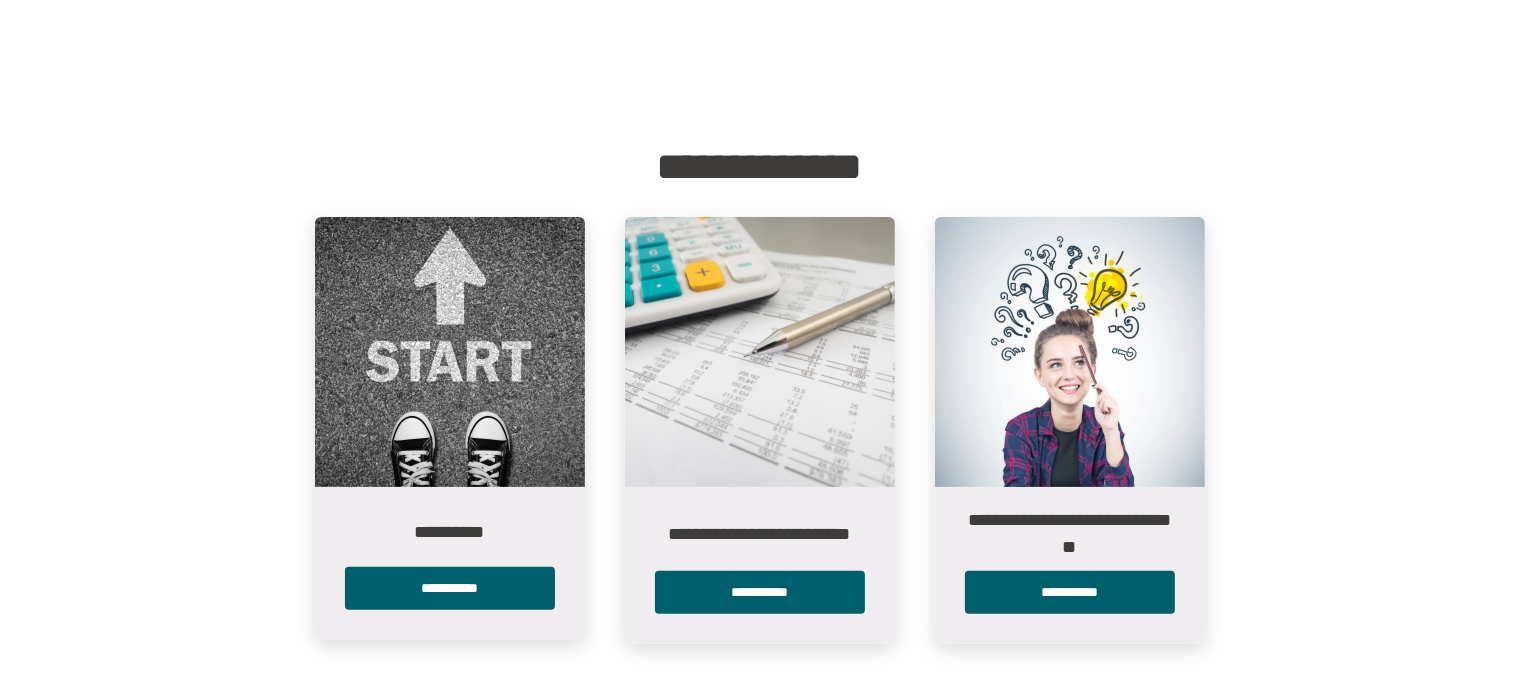 click on "**********" at bounding box center [450, 532] 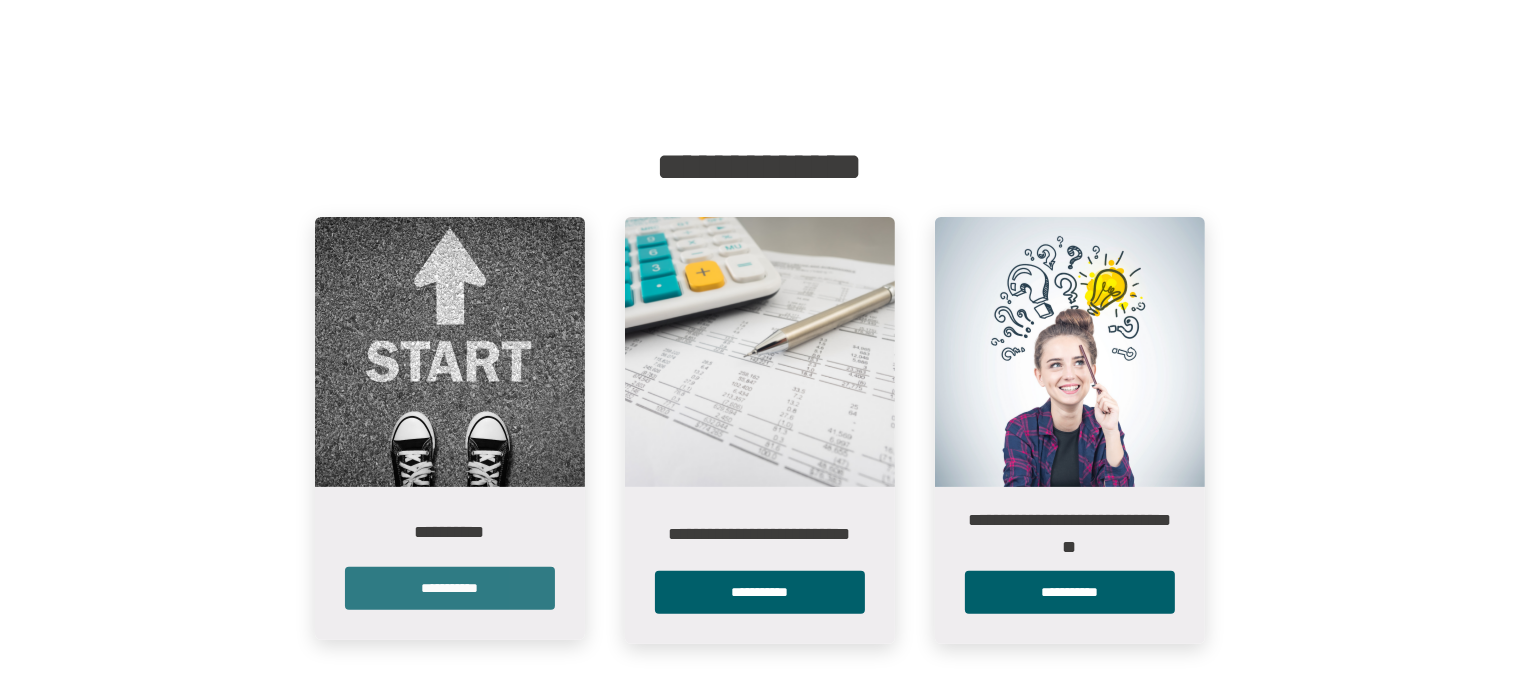 click on "**********" at bounding box center (450, 588) 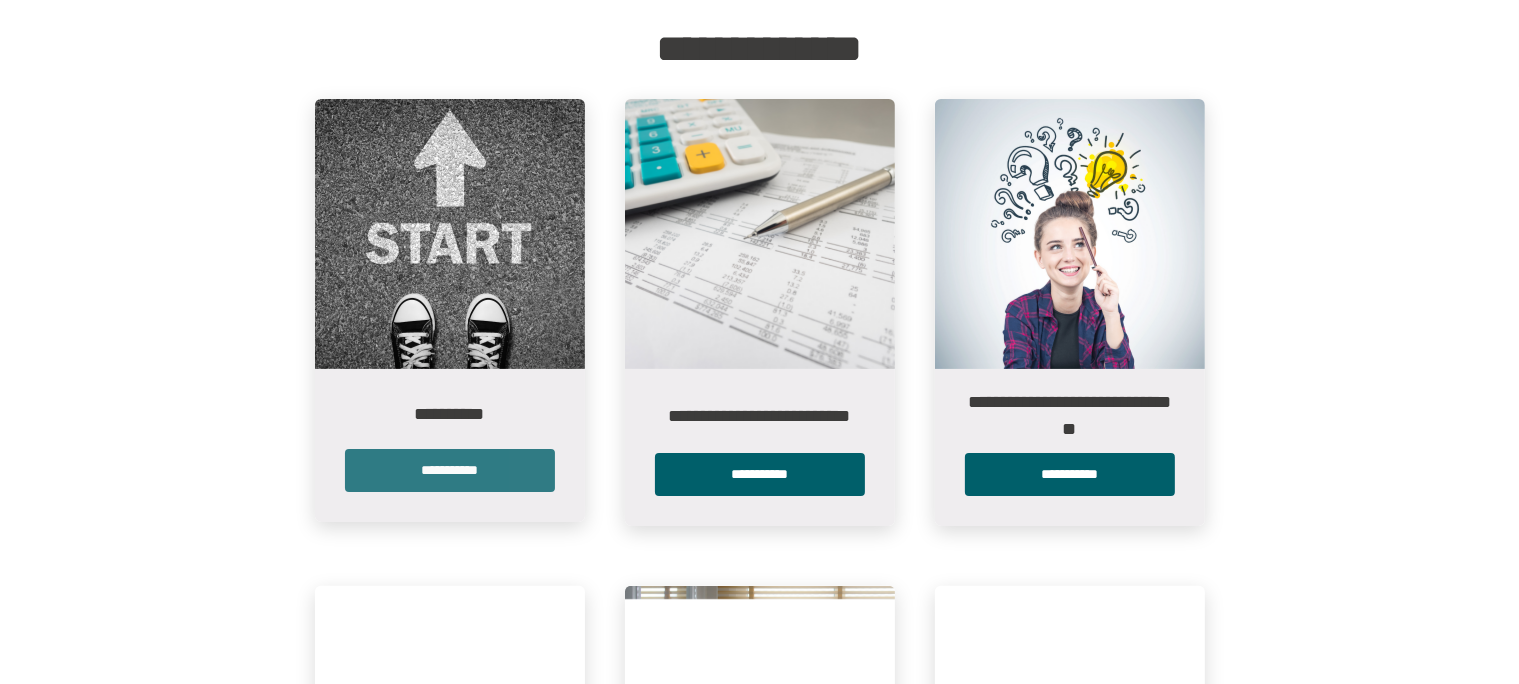 scroll, scrollTop: 0, scrollLeft: 0, axis: both 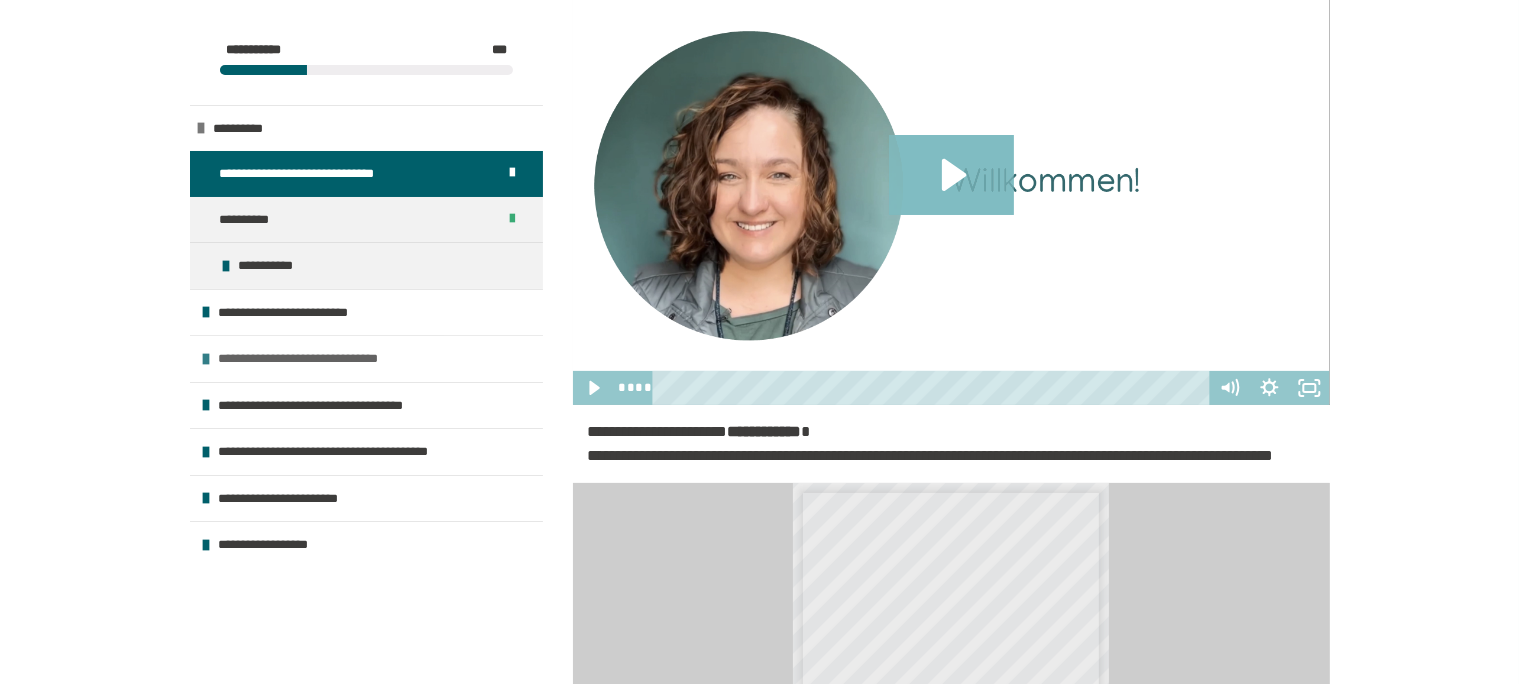 click on "**********" at bounding box center (319, 359) 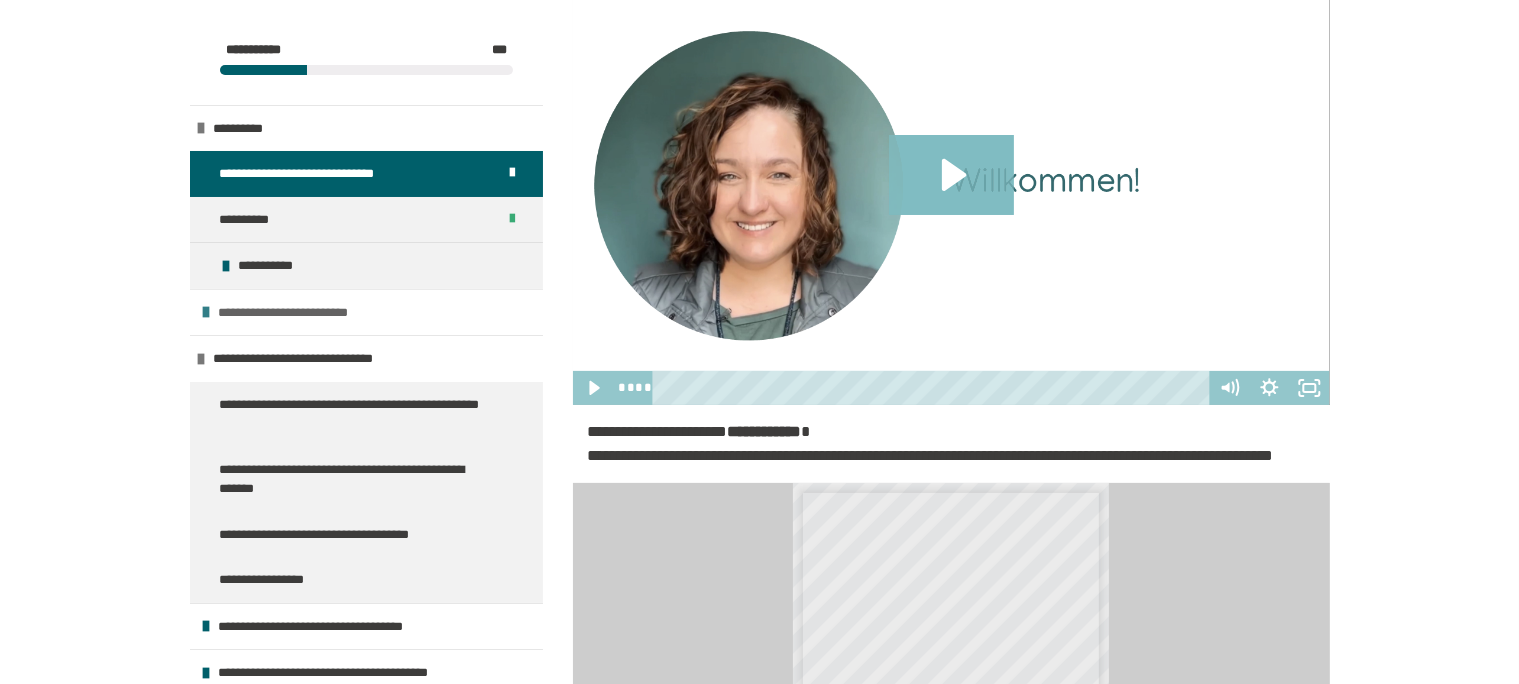 click on "**********" at bounding box center (301, 313) 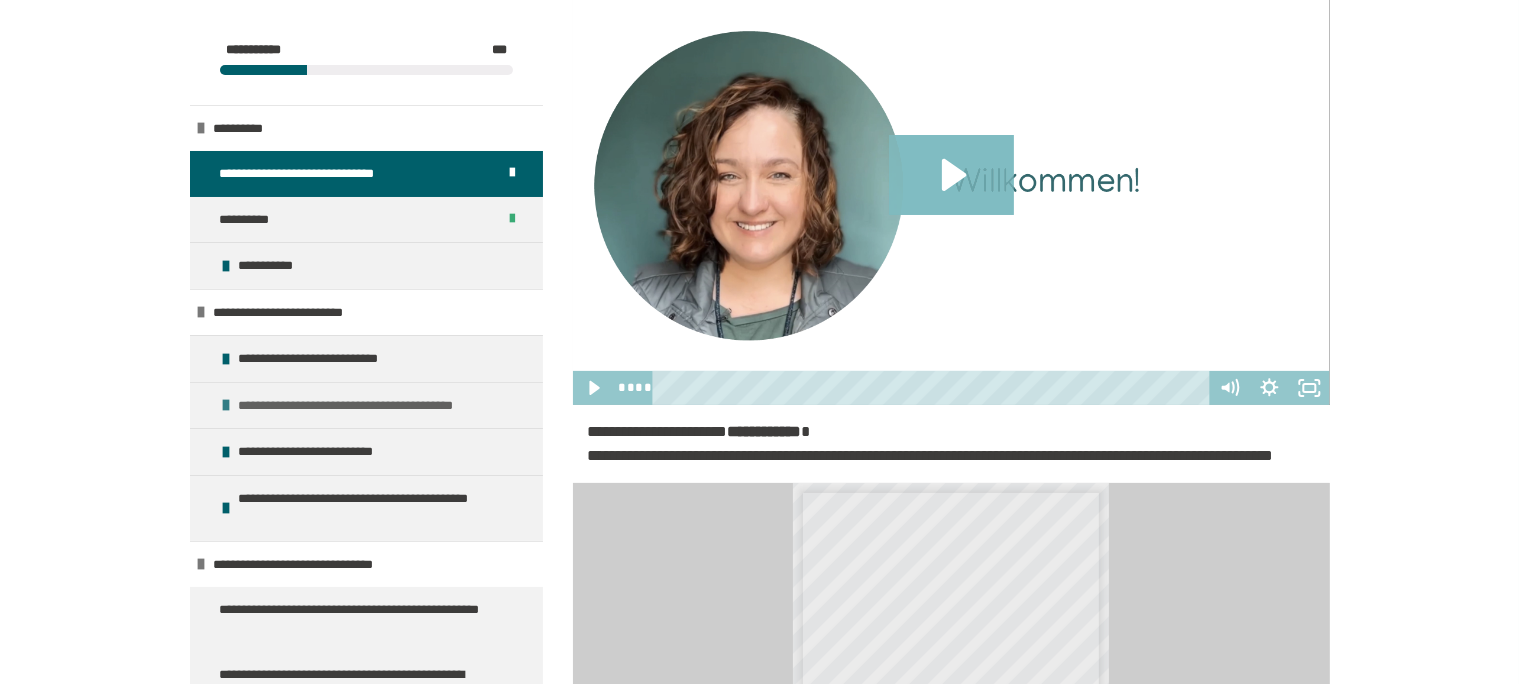 click on "**********" at bounding box center [369, 406] 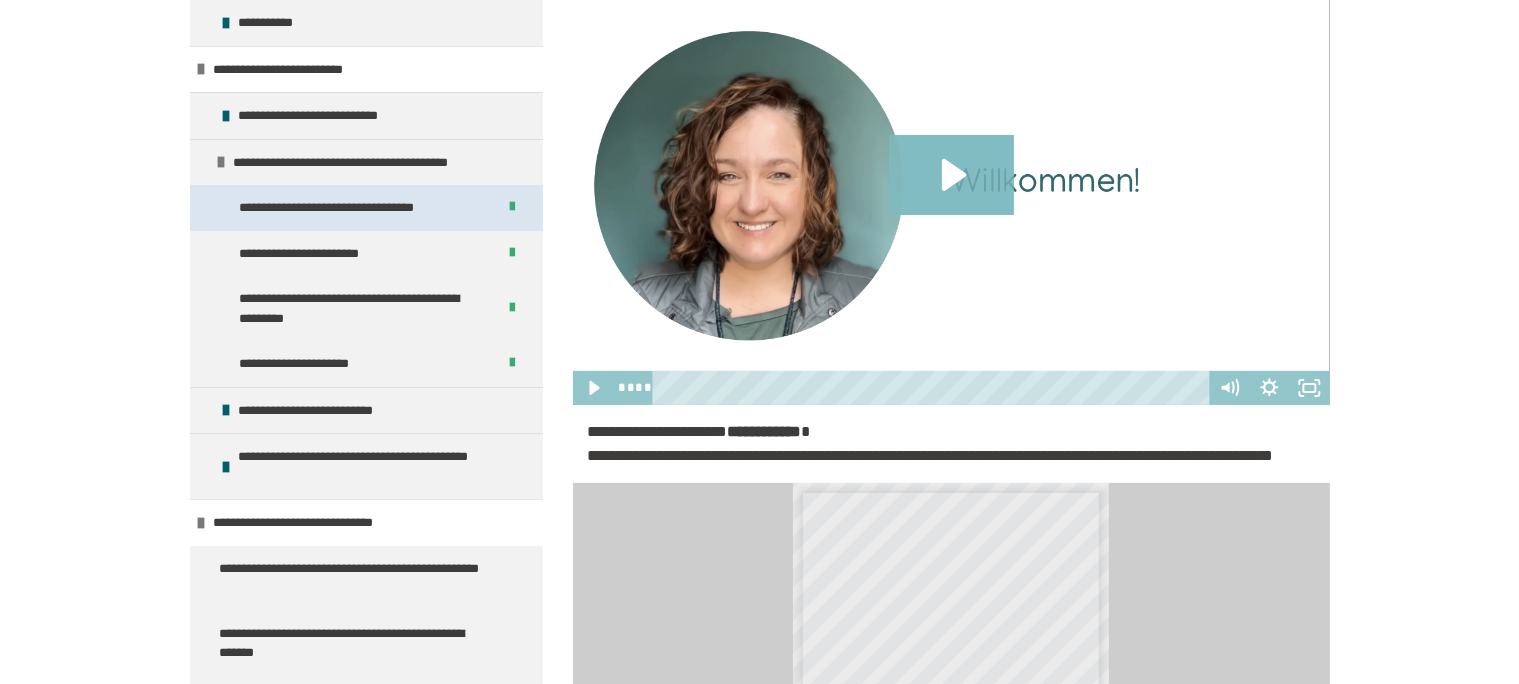 scroll, scrollTop: 288, scrollLeft: 0, axis: vertical 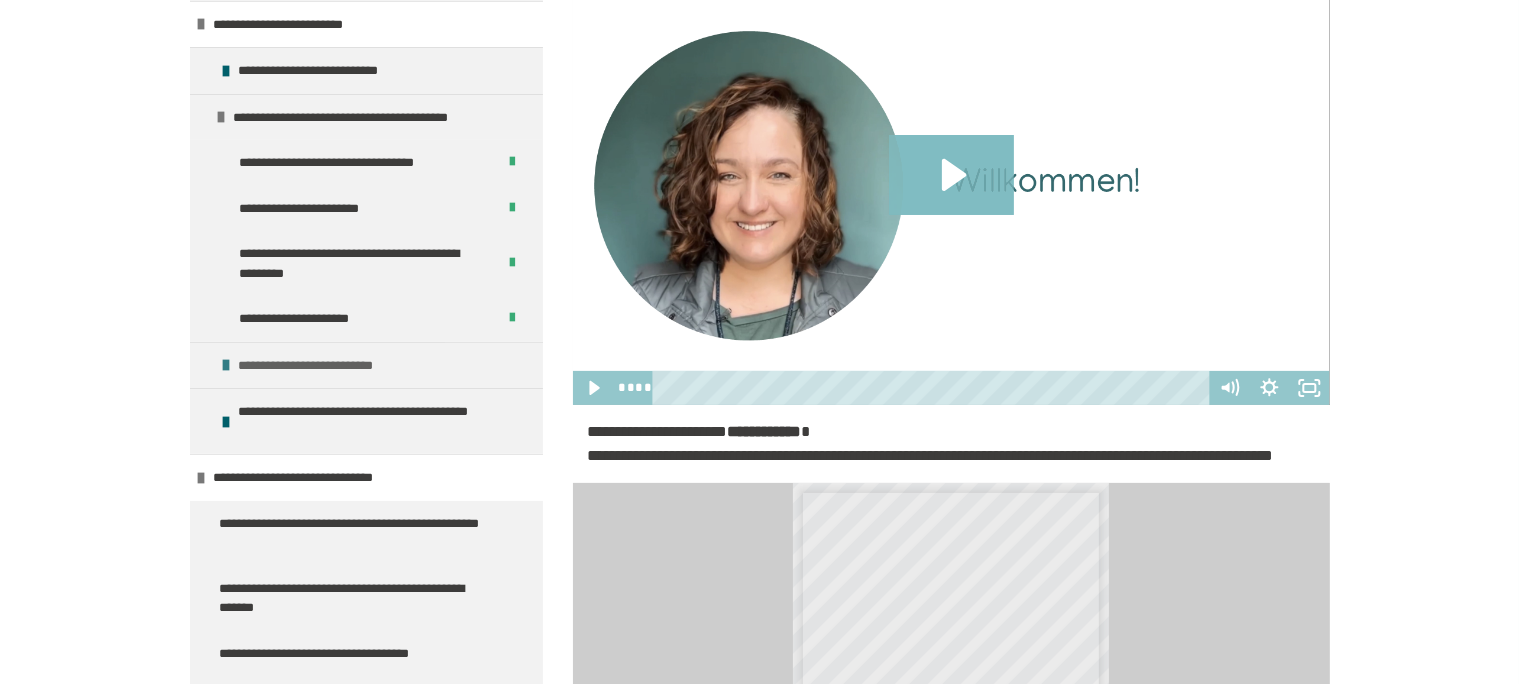 click on "**********" at bounding box center (317, 366) 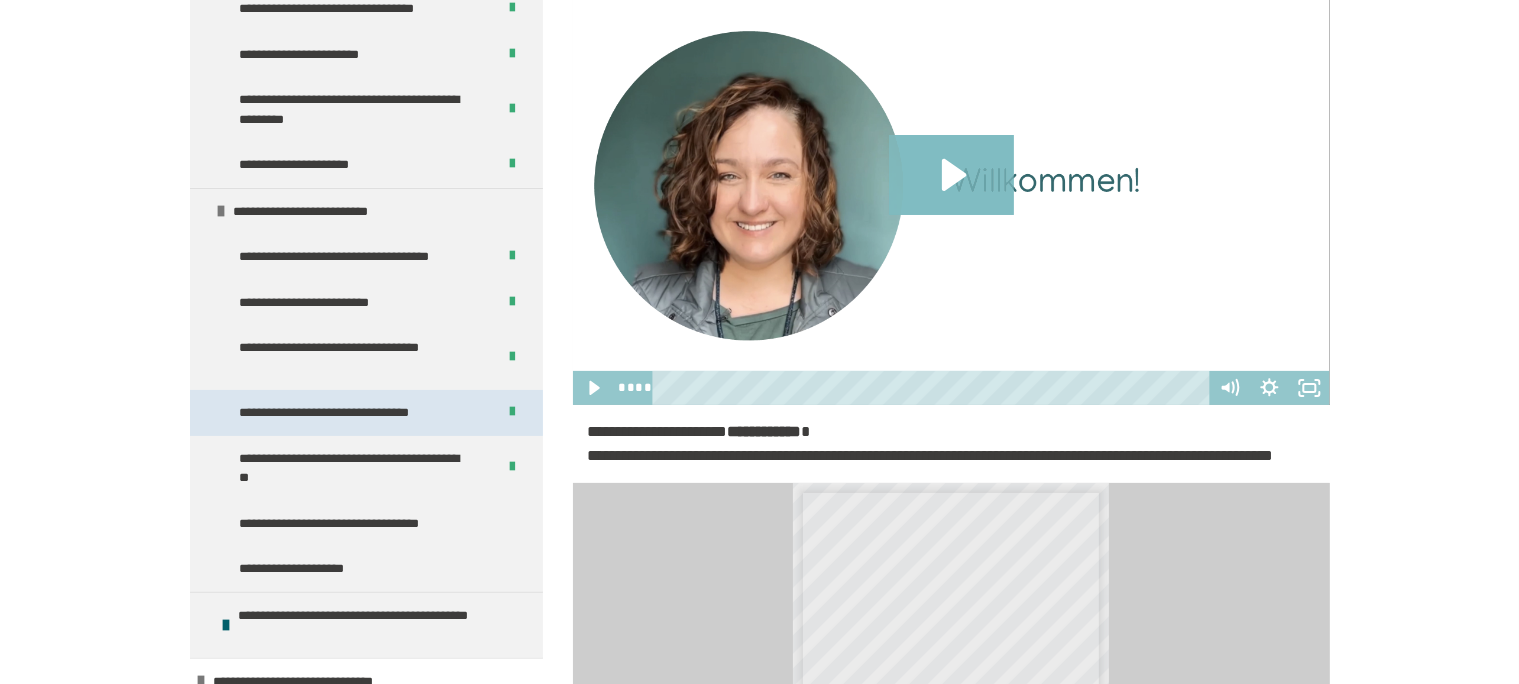 scroll, scrollTop: 480, scrollLeft: 0, axis: vertical 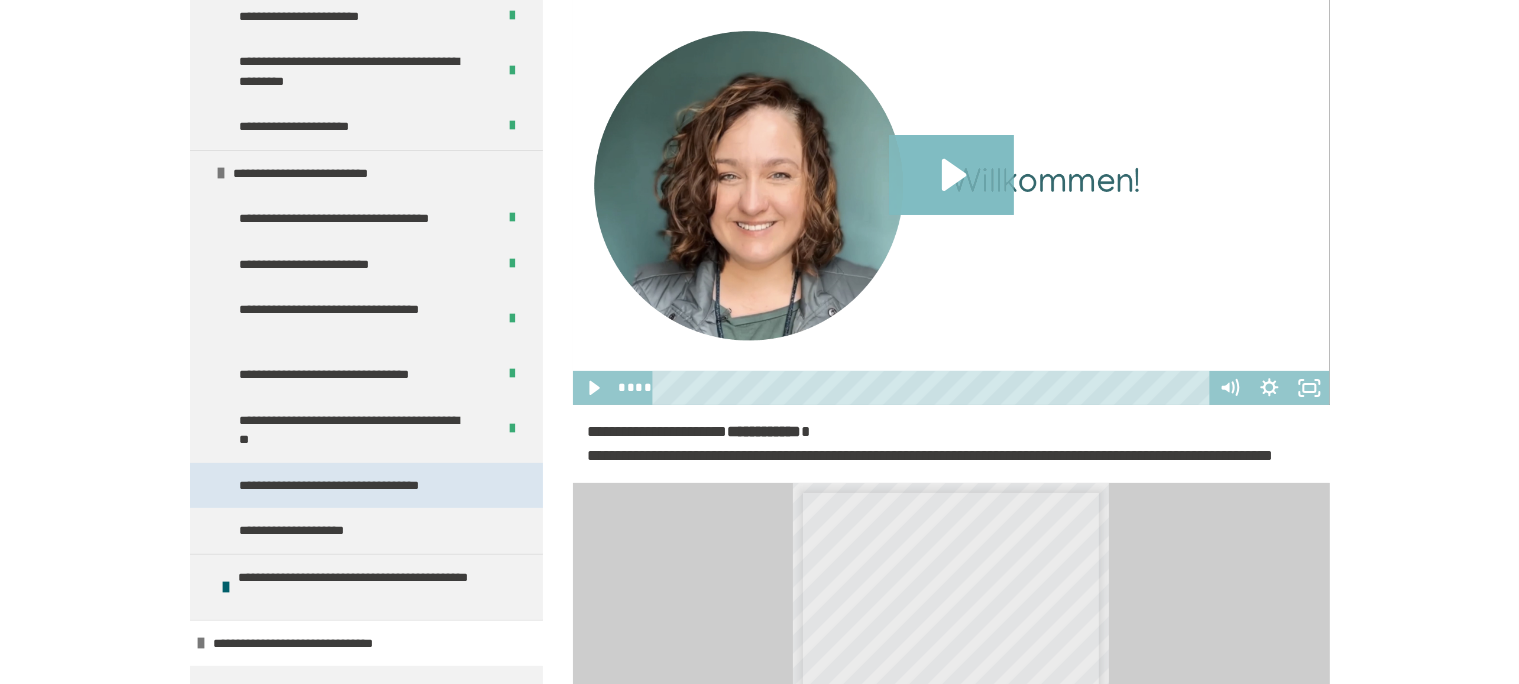 click on "**********" at bounding box center (350, 486) 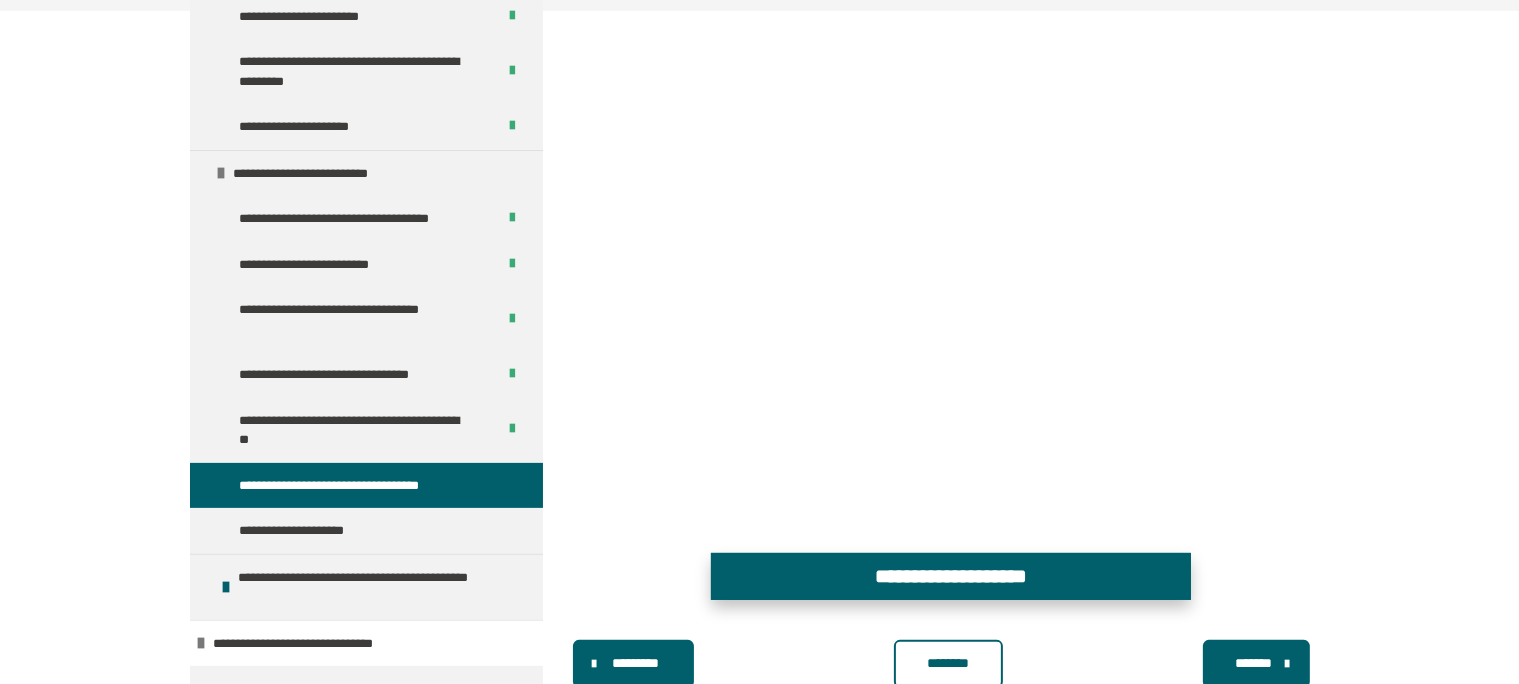 click on "**********" at bounding box center (951, 576) 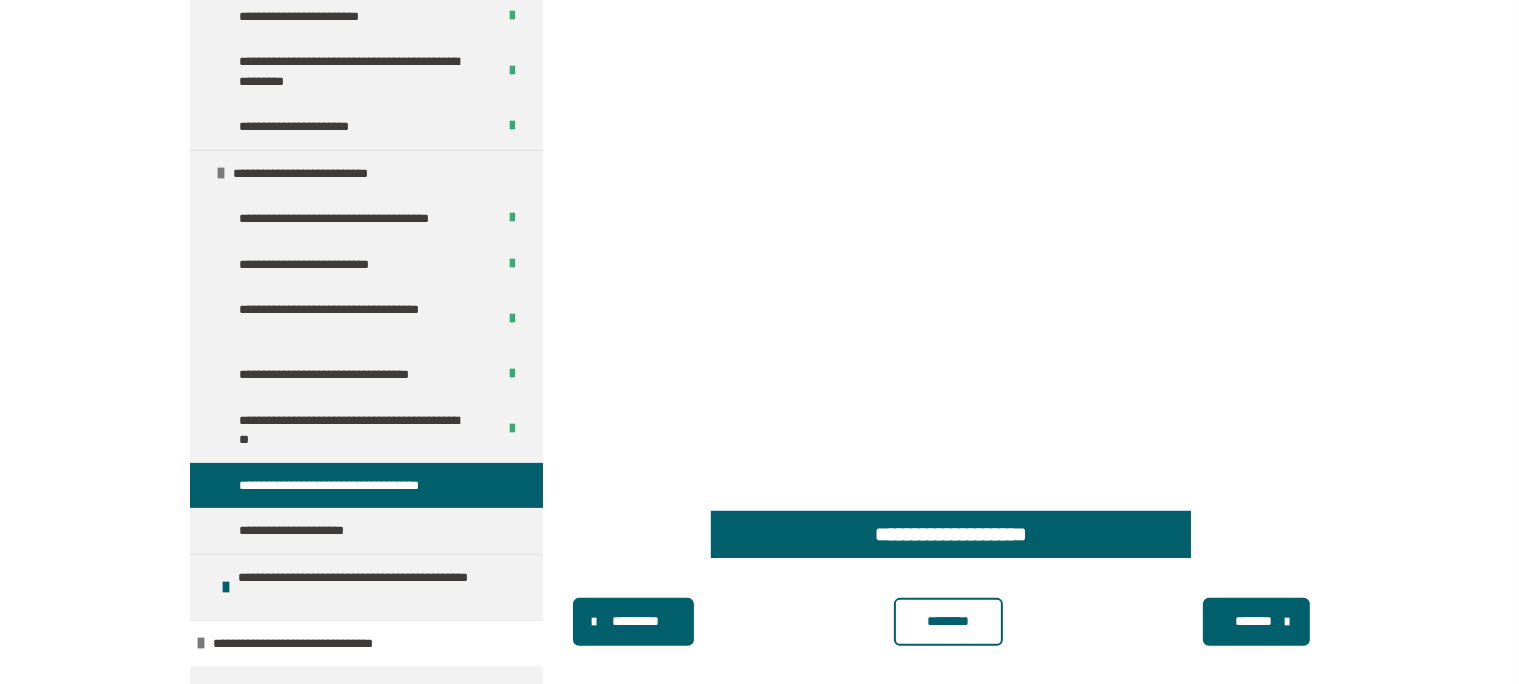 scroll, scrollTop: 431, scrollLeft: 0, axis: vertical 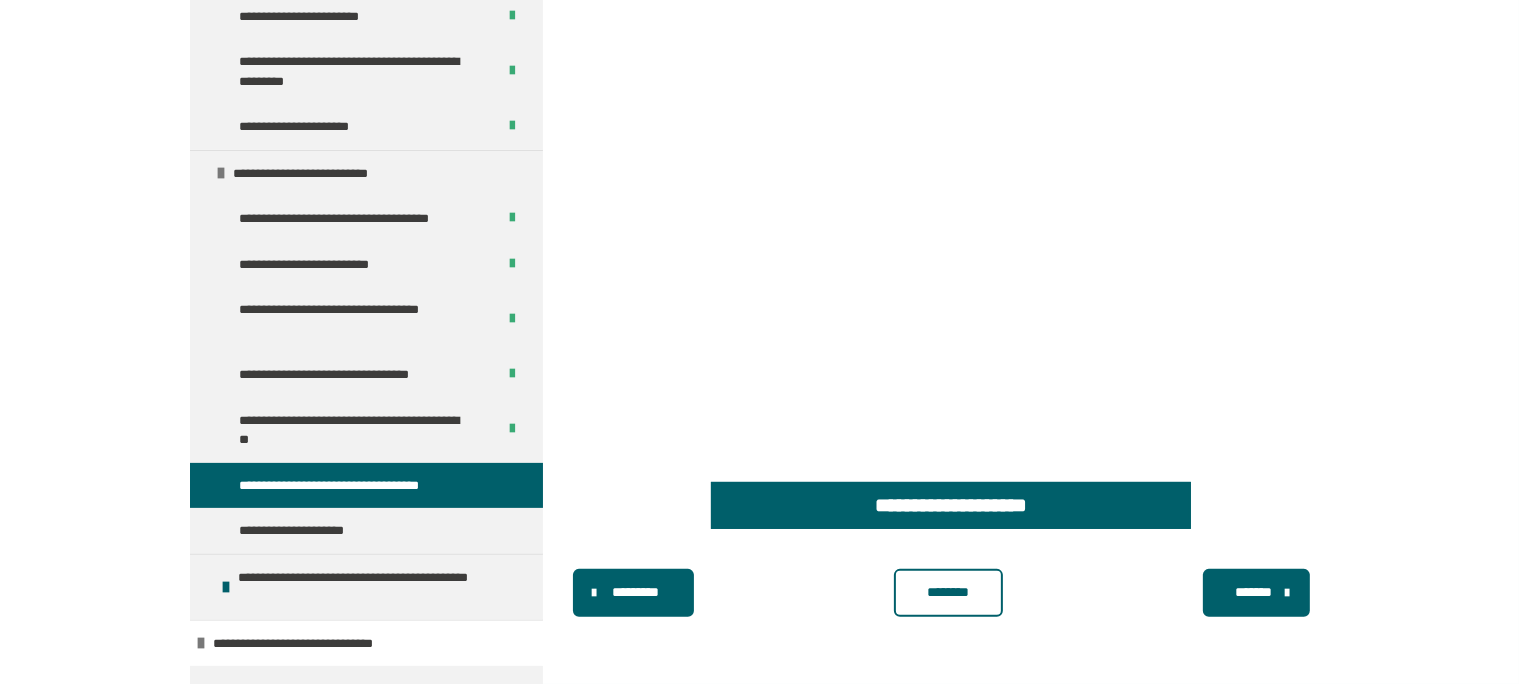 click on "********" at bounding box center [948, 592] 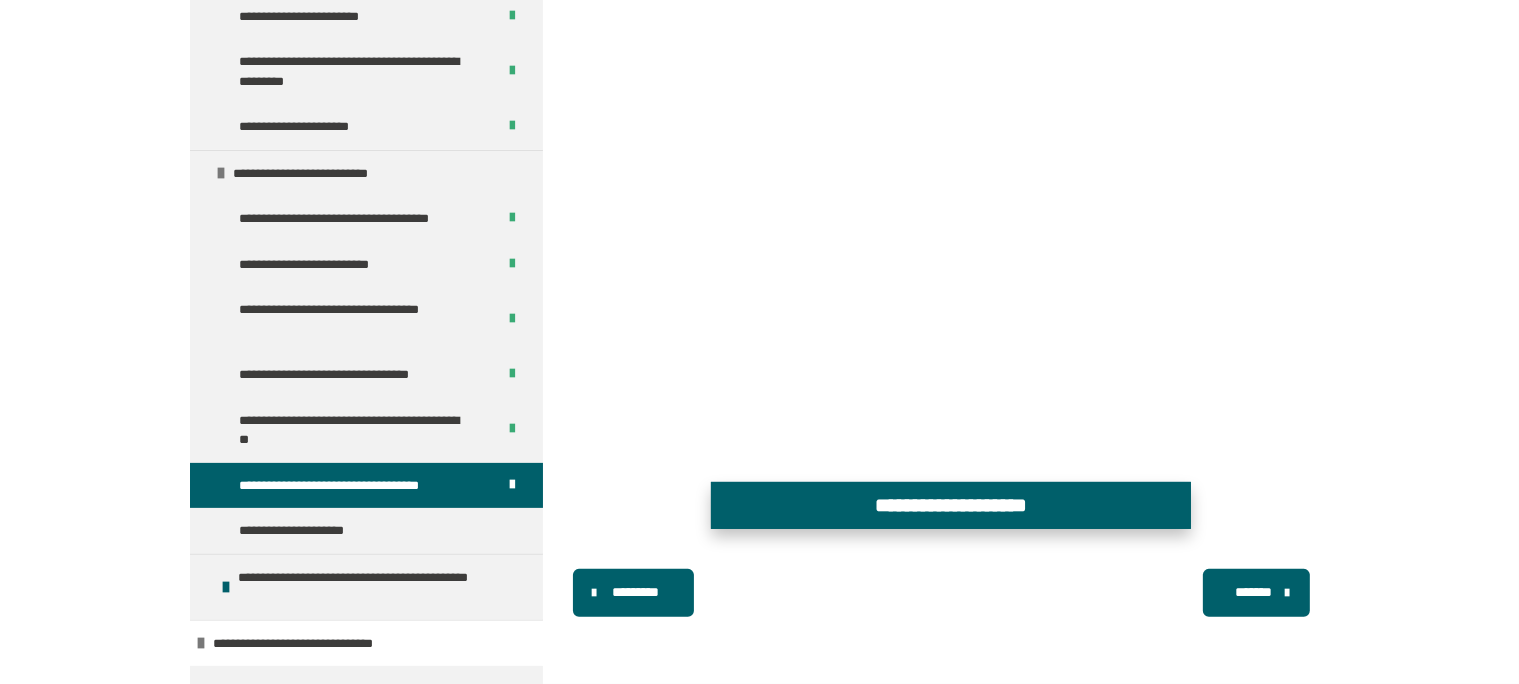 click on "**********" at bounding box center (951, 505) 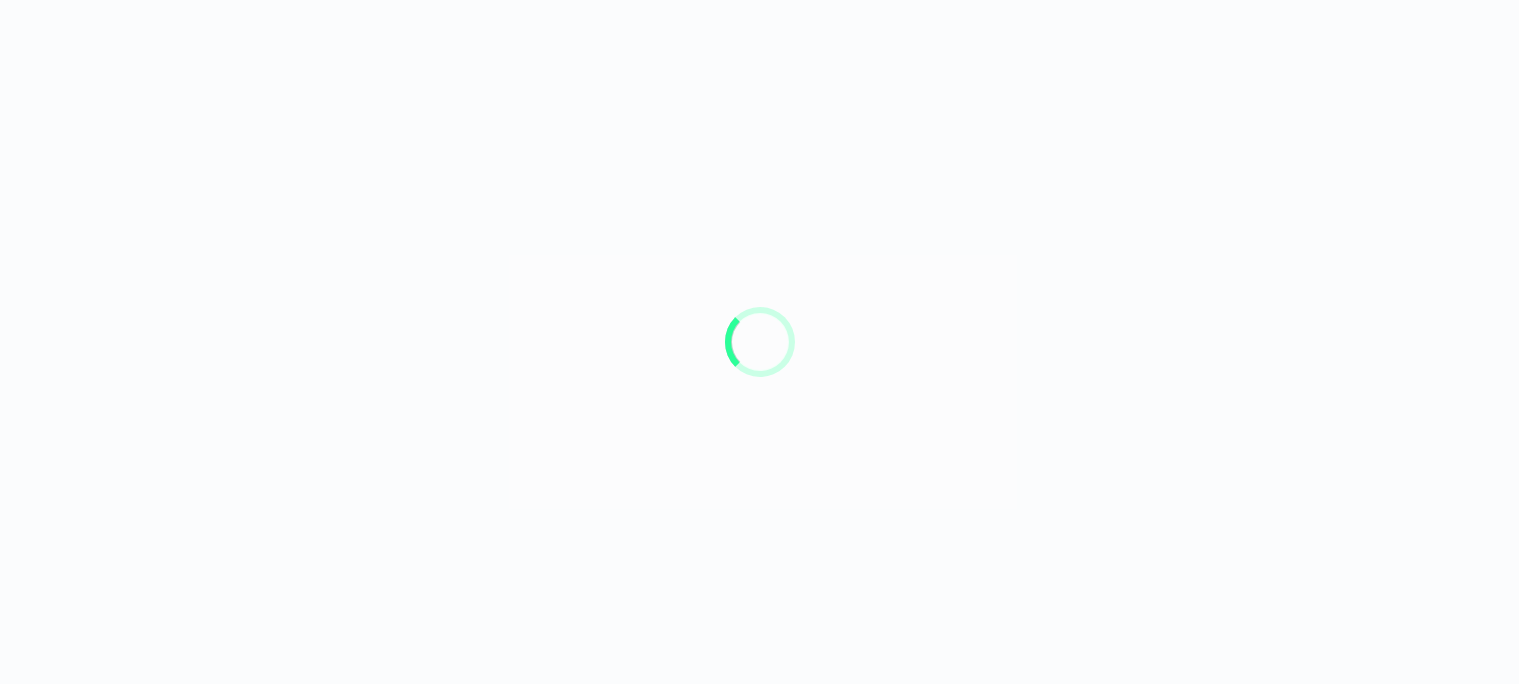 scroll, scrollTop: 0, scrollLeft: 0, axis: both 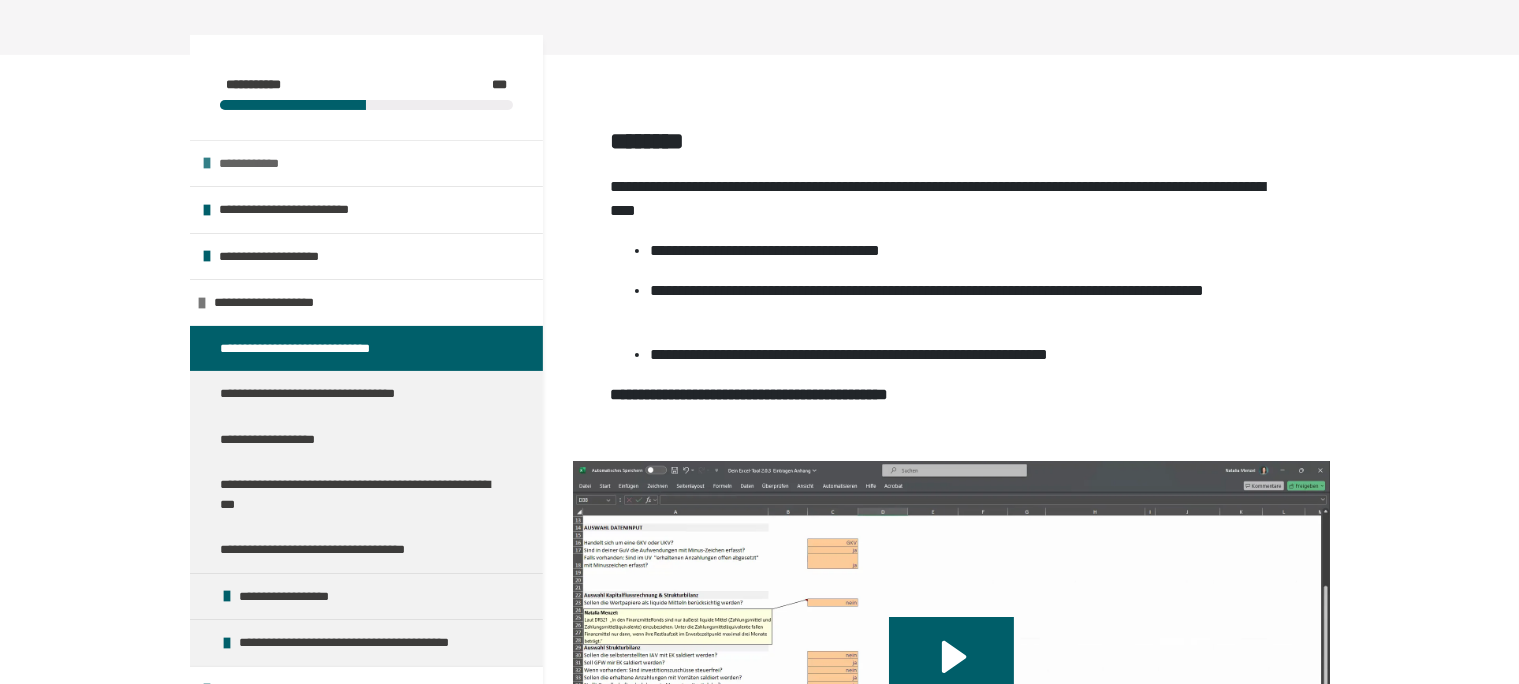 click on "**********" at bounding box center (258, 164) 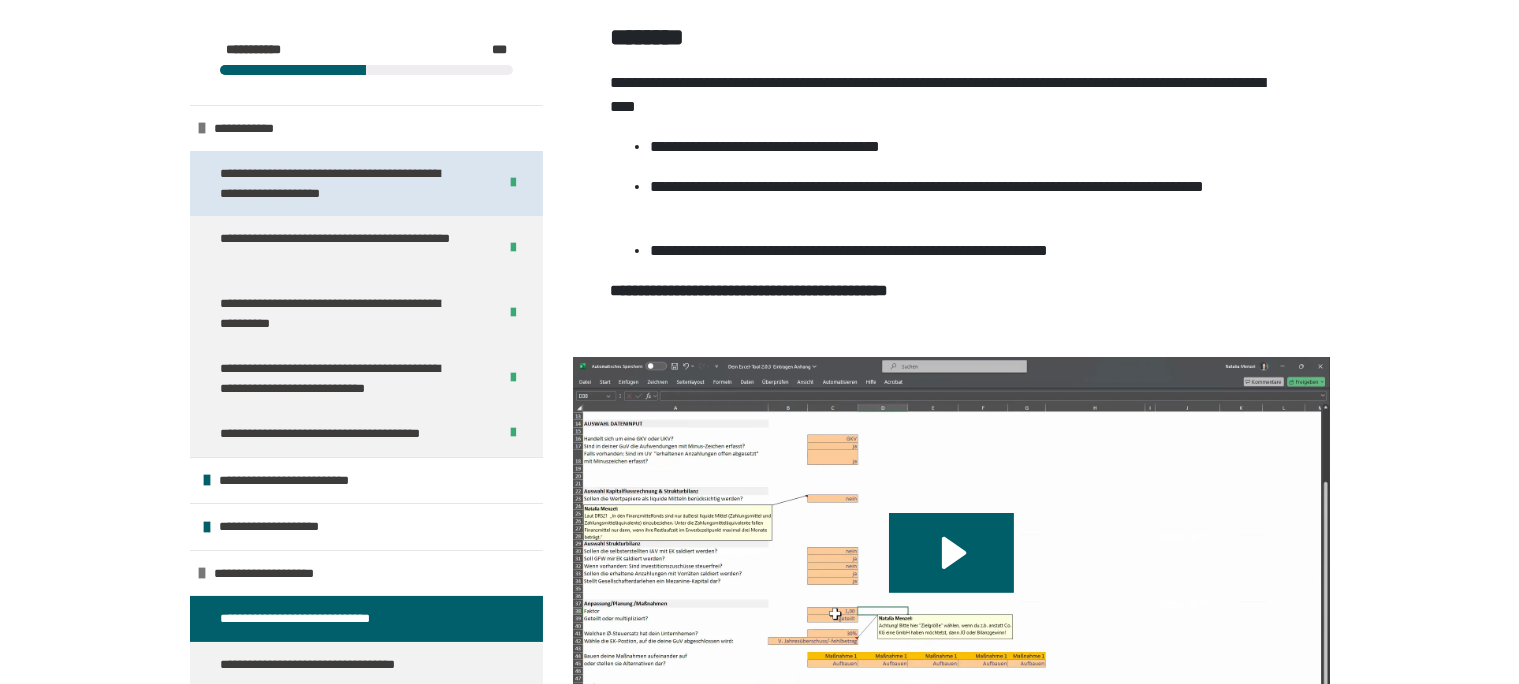 scroll, scrollTop: 422, scrollLeft: 0, axis: vertical 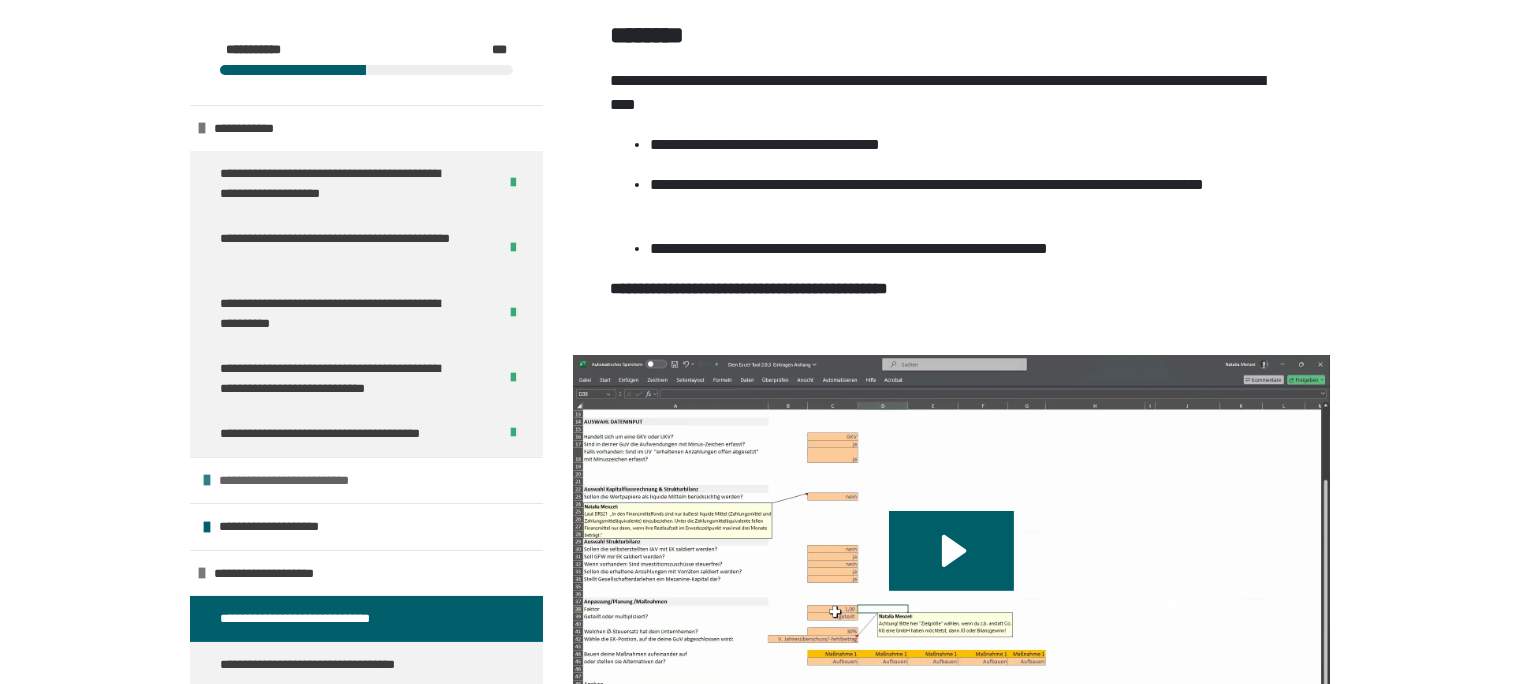click on "**********" at bounding box center (295, 481) 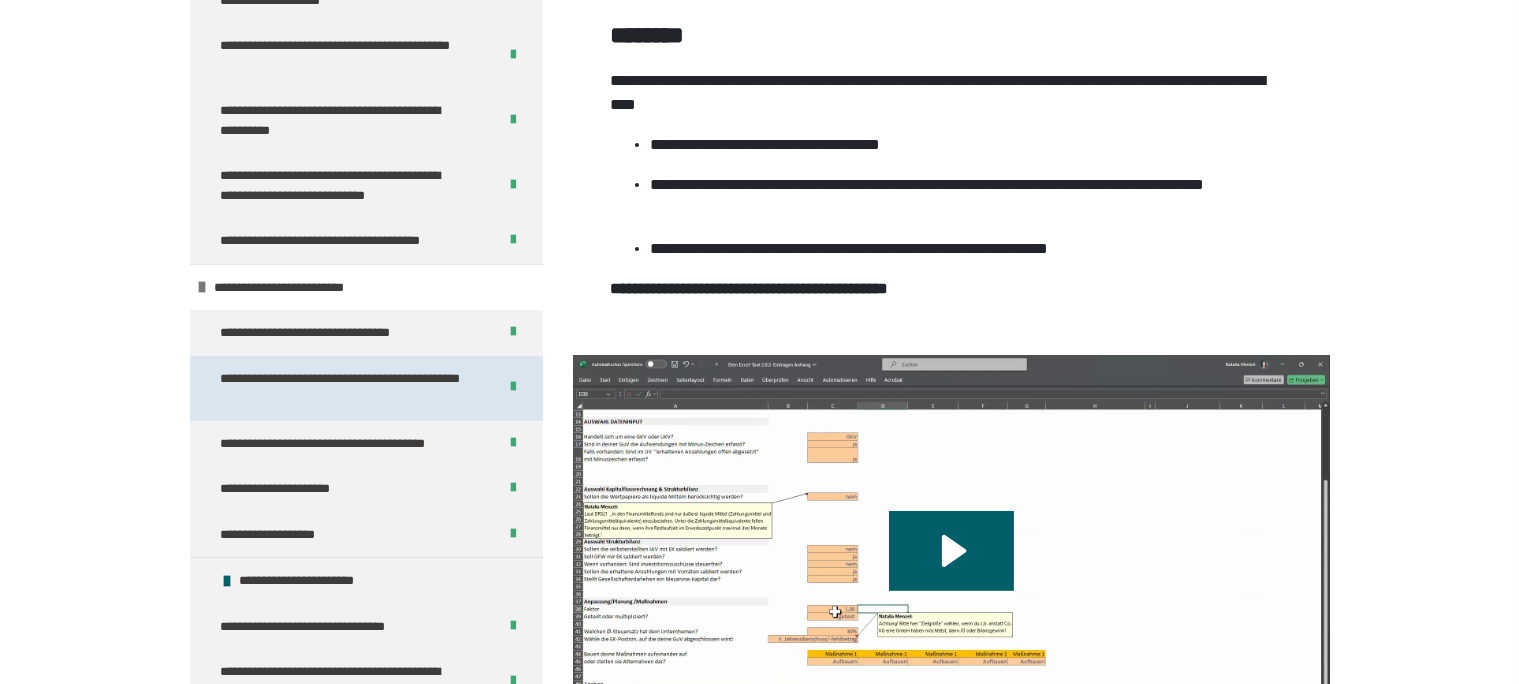 scroll, scrollTop: 288, scrollLeft: 0, axis: vertical 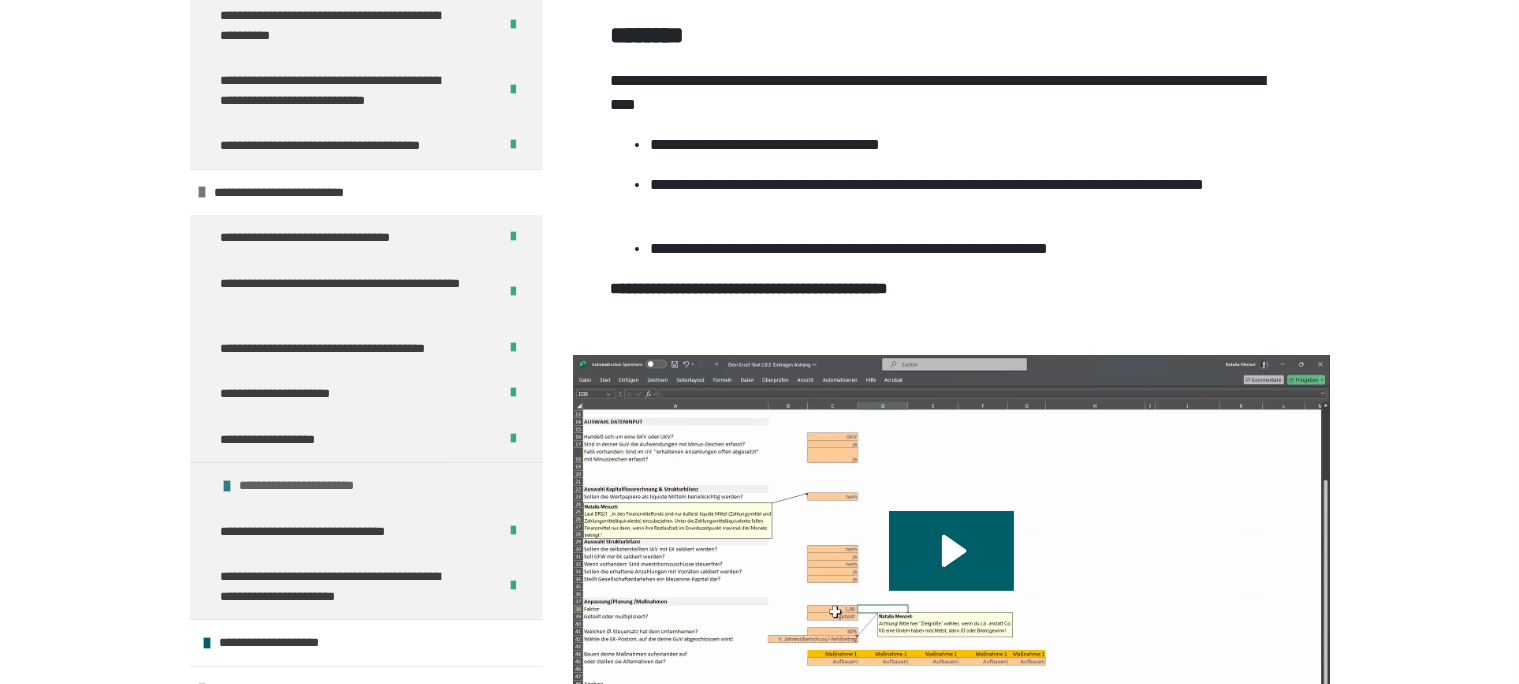 click on "**********" at bounding box center [312, 486] 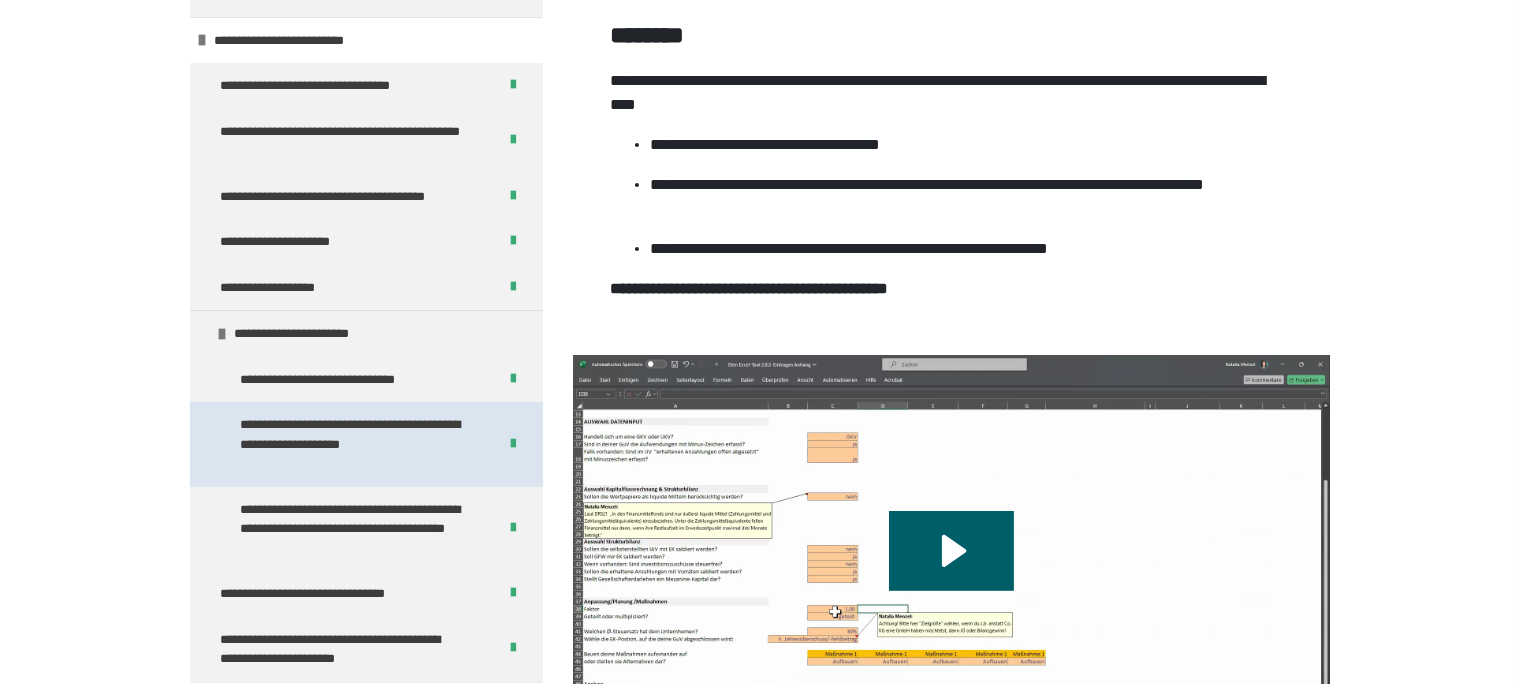 scroll, scrollTop: 480, scrollLeft: 0, axis: vertical 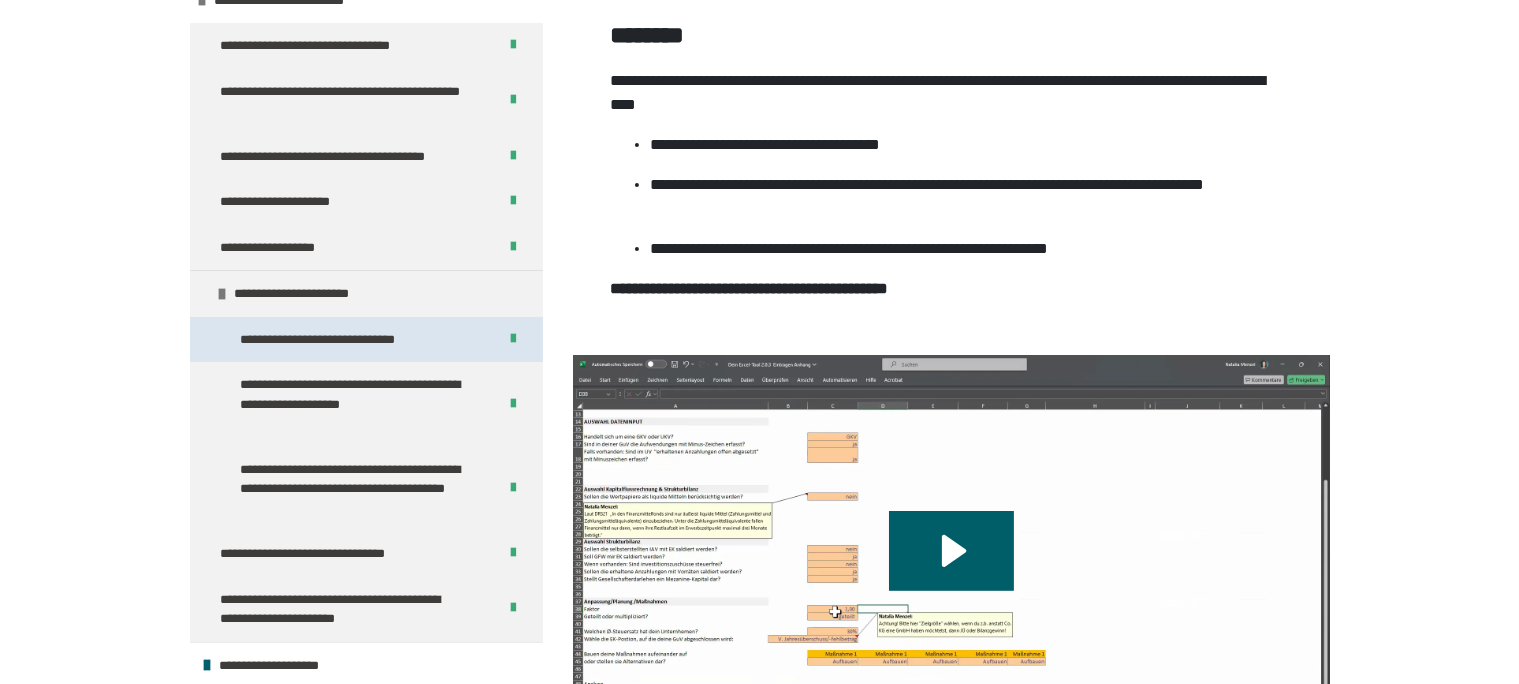 click on "**********" at bounding box center [335, 340] 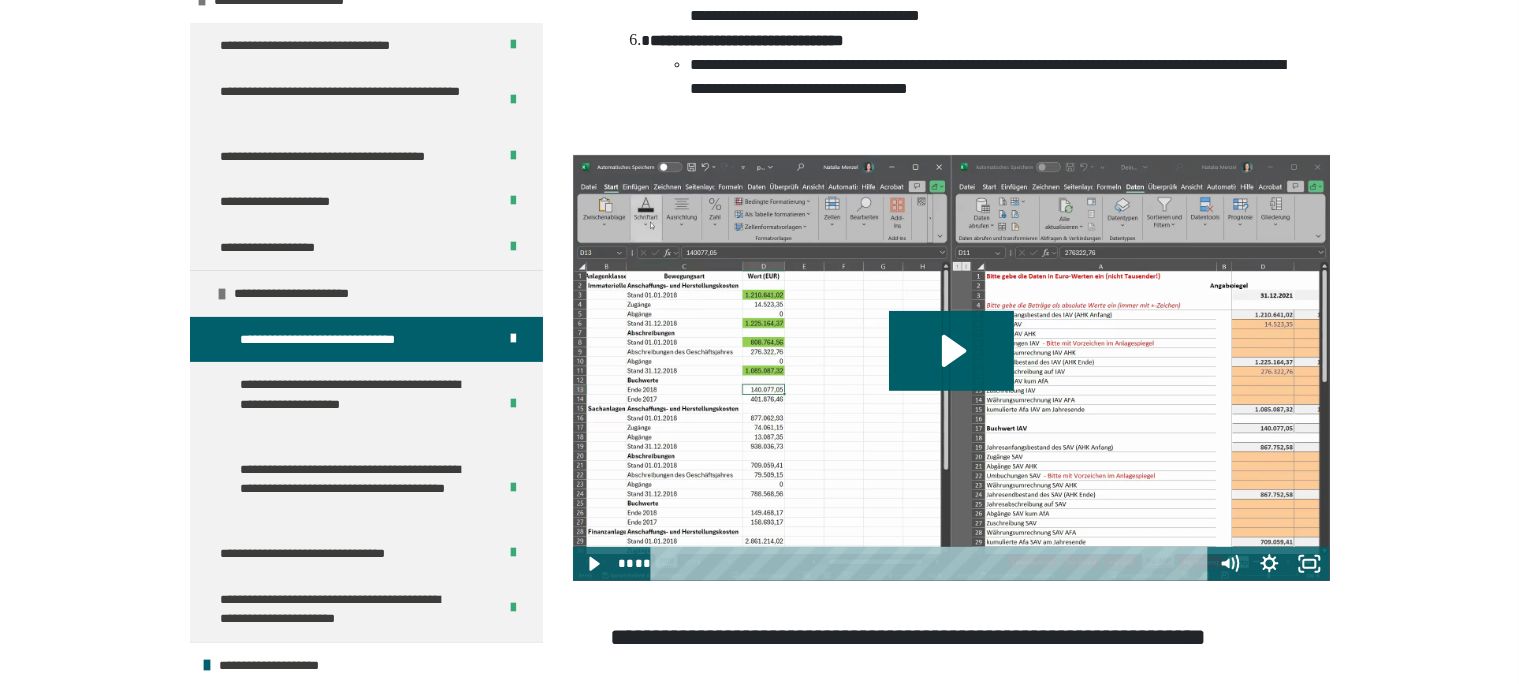 scroll, scrollTop: 994, scrollLeft: 0, axis: vertical 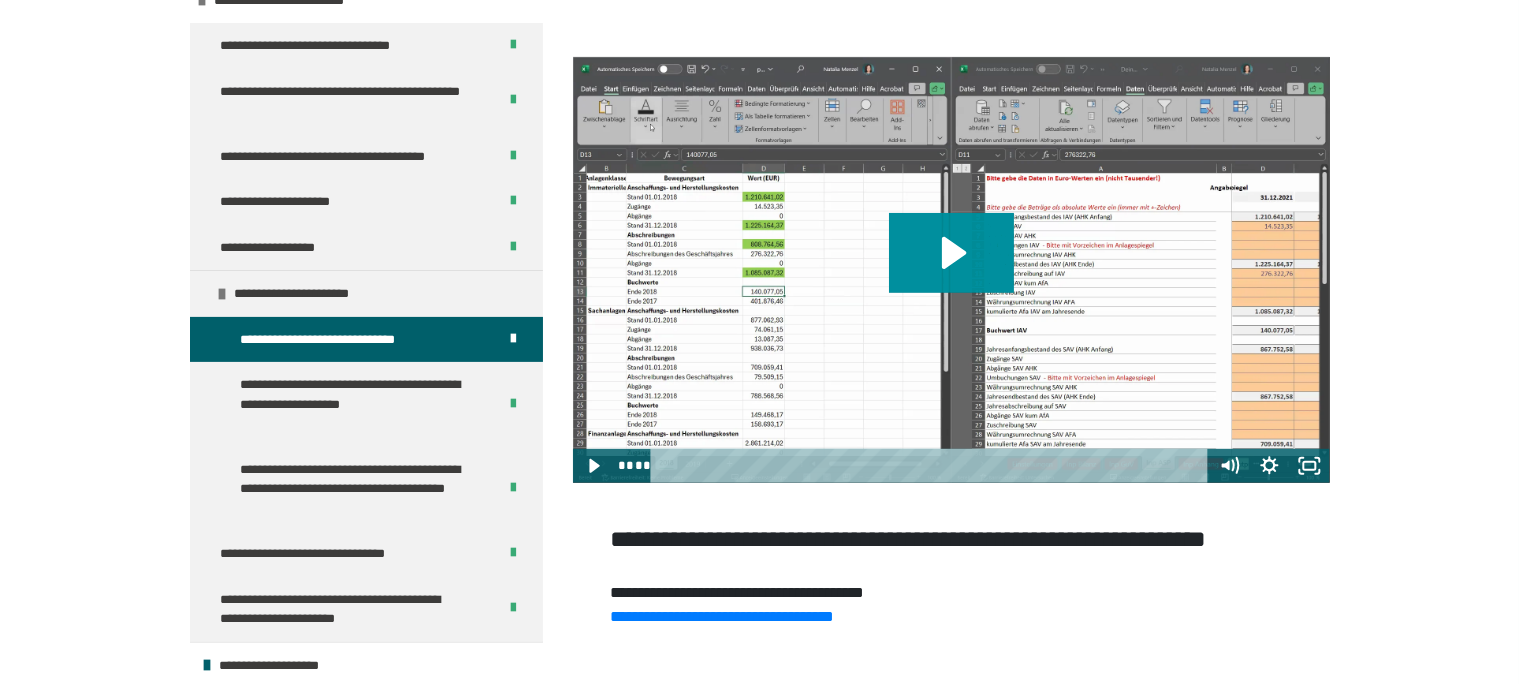click 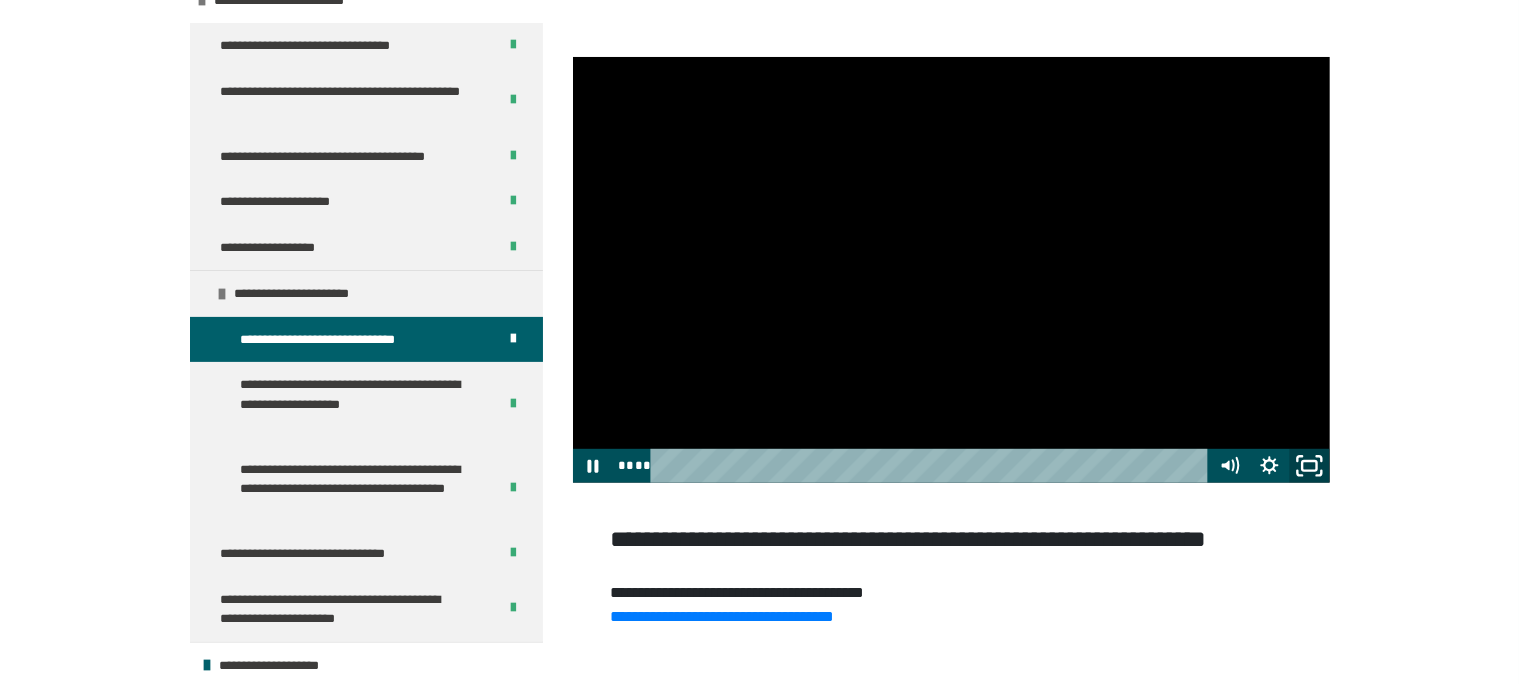 click 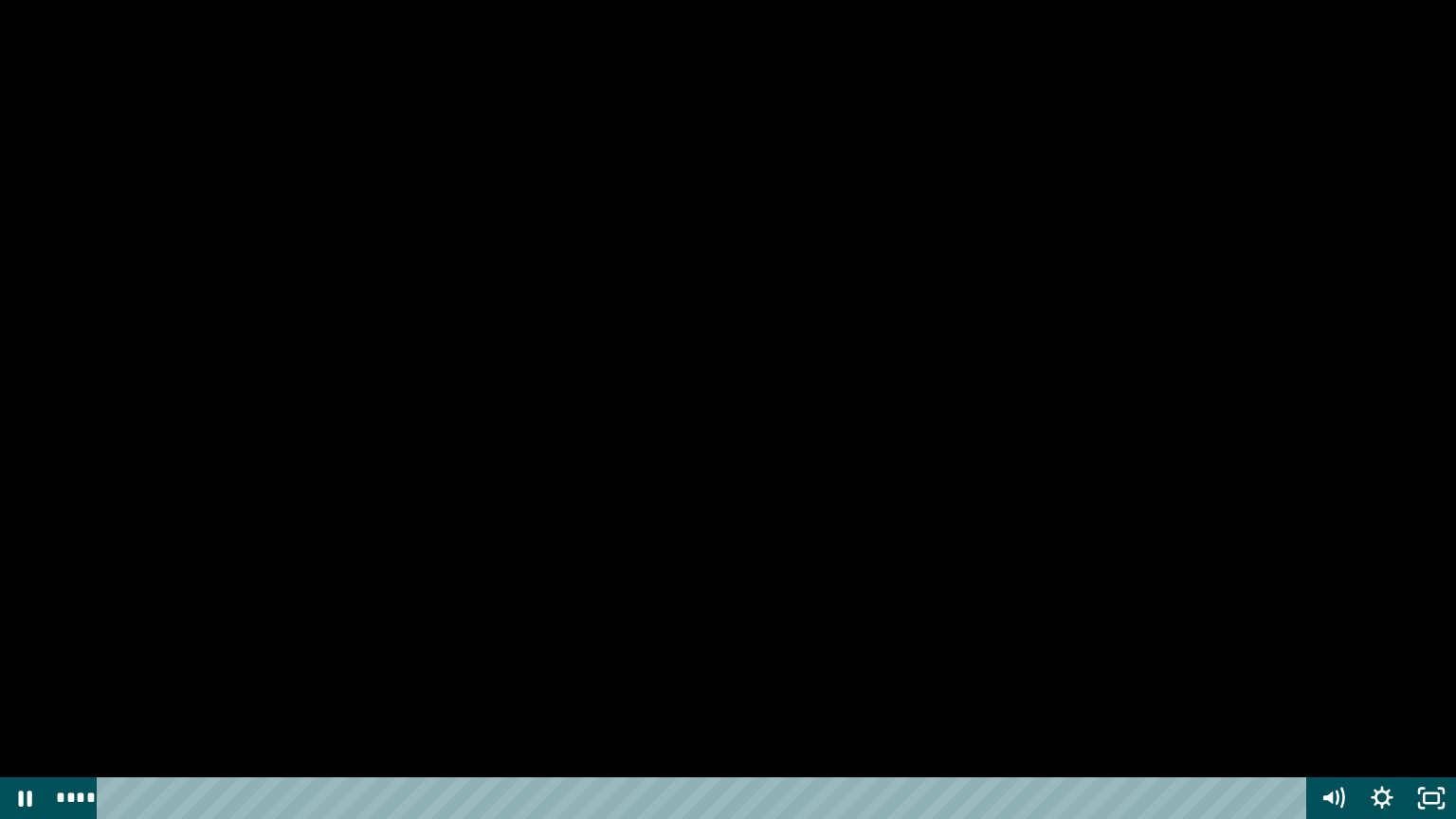 click on "**** ****" at bounding box center [679, 798] 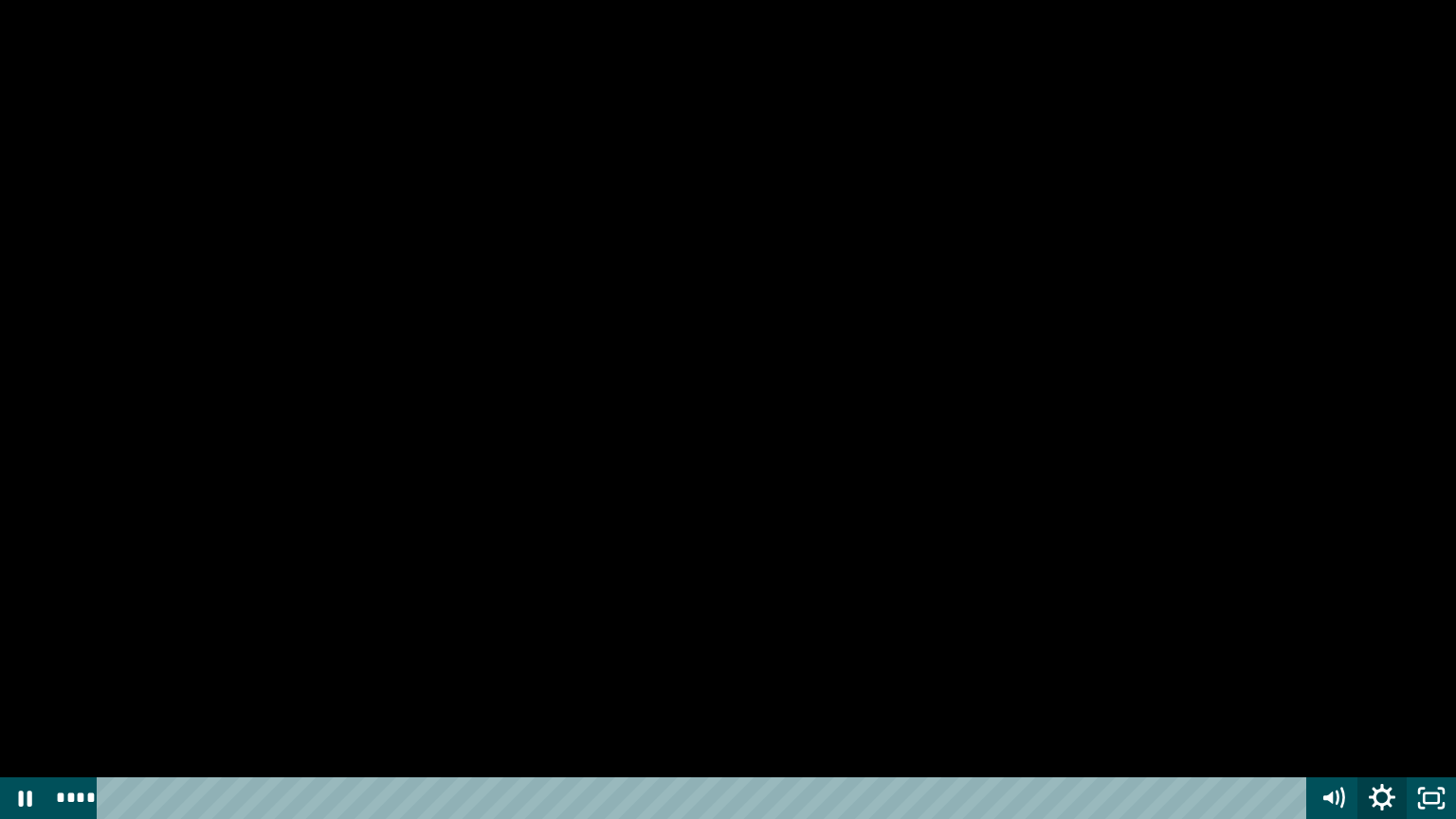click 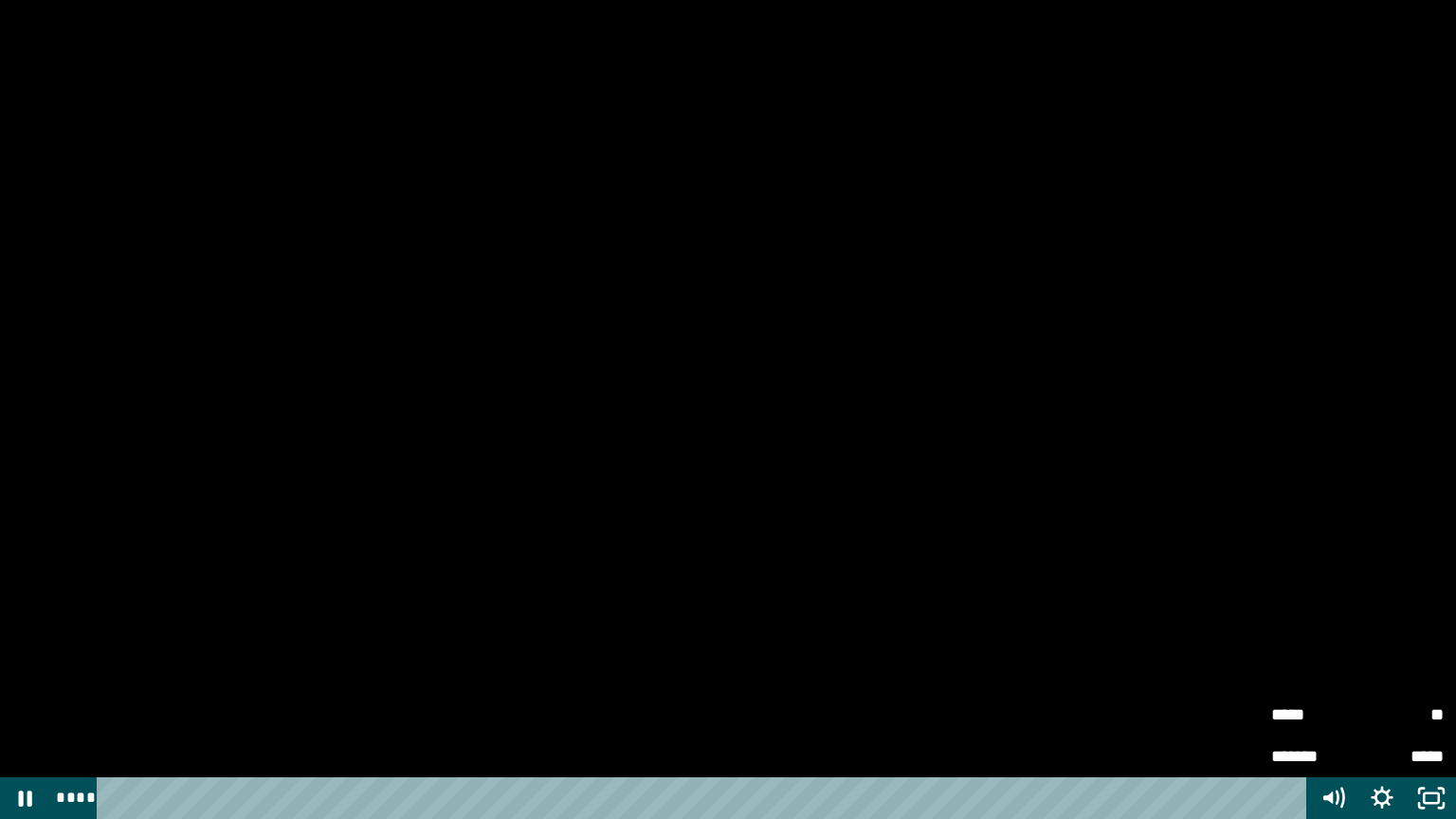 click on "**" at bounding box center (1400, 715) 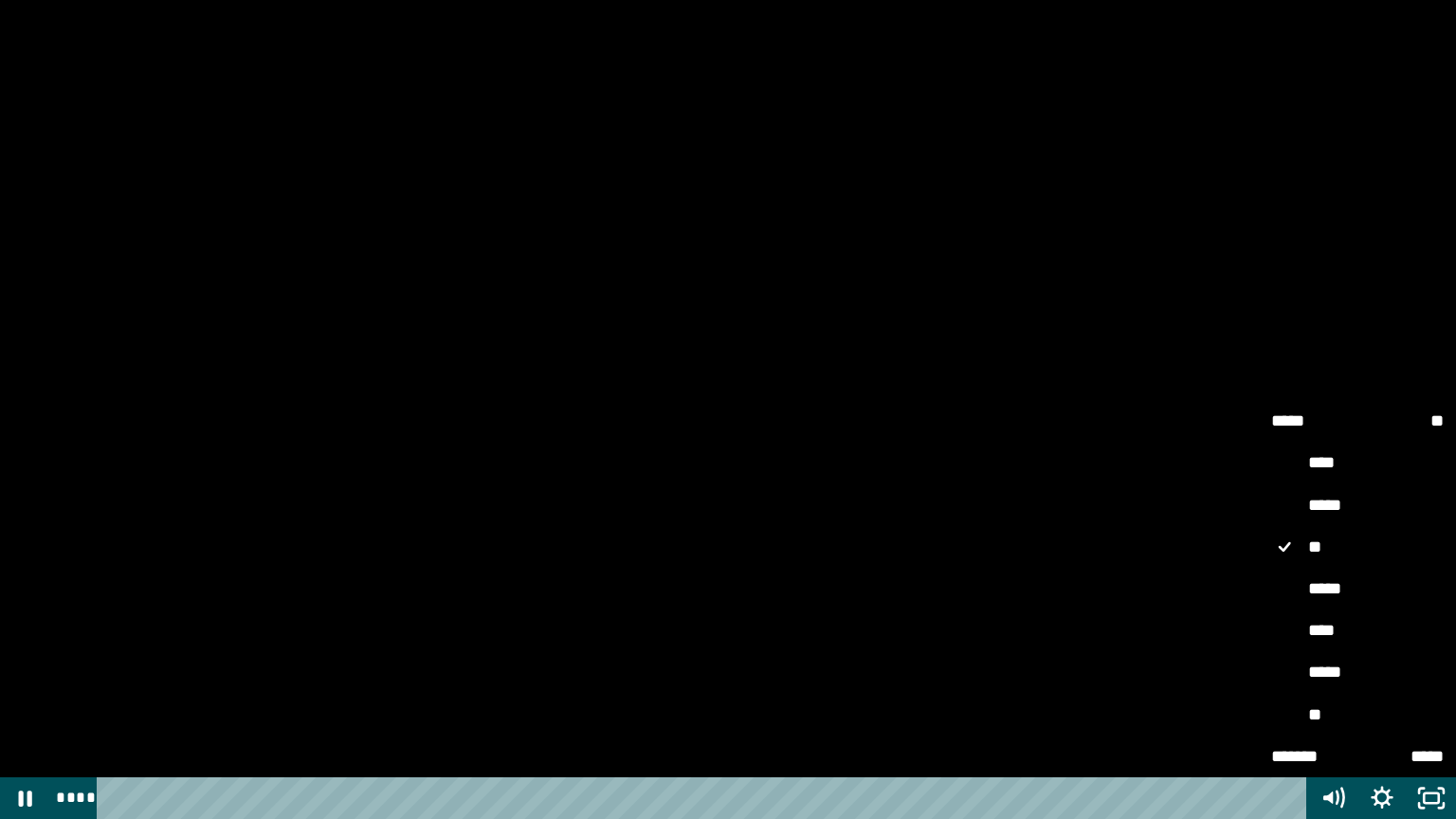 drag, startPoint x: 1338, startPoint y: 597, endPoint x: 1309, endPoint y: 593, distance: 29.274562 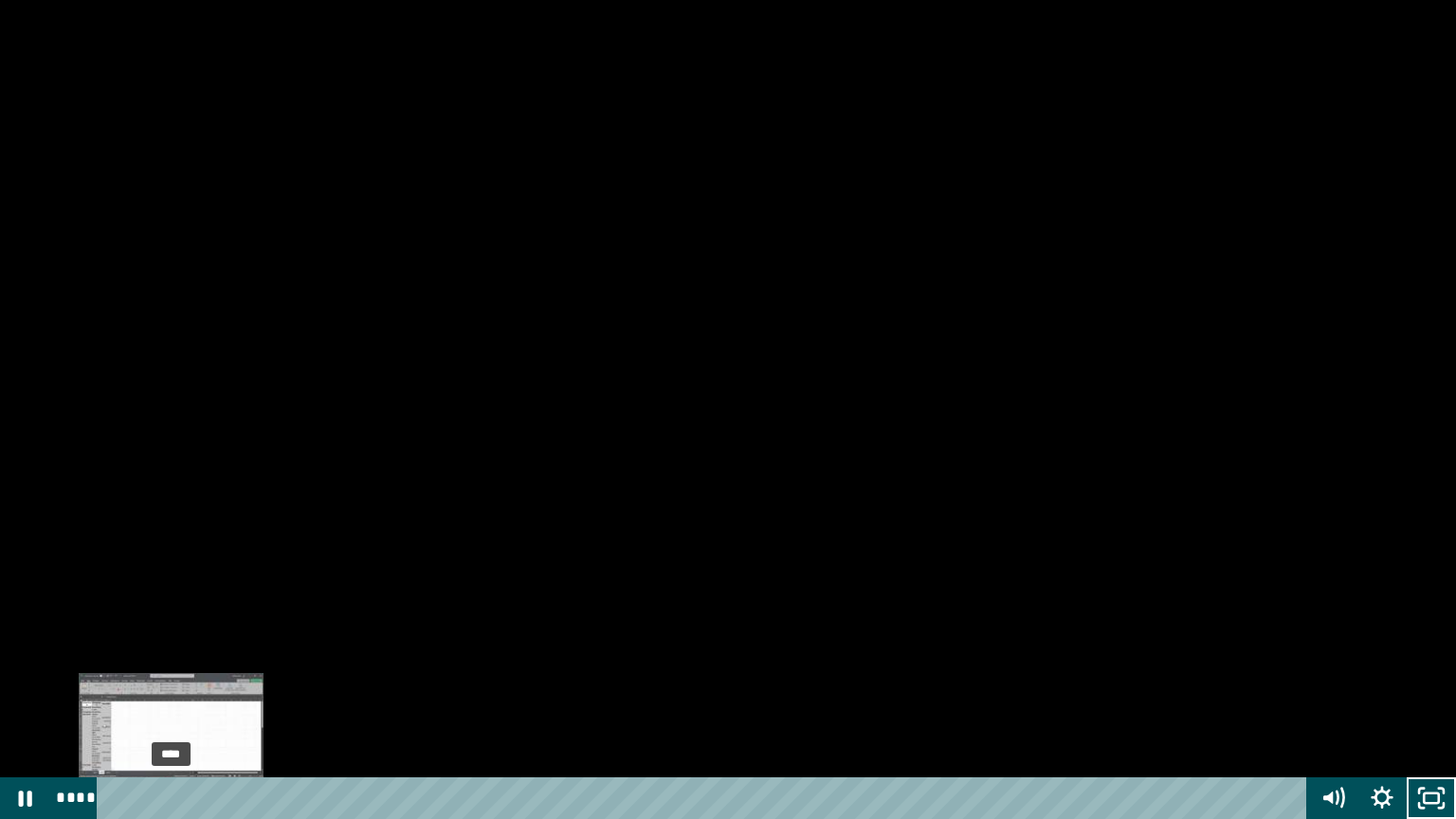 click on "****" at bounding box center [705, 798] 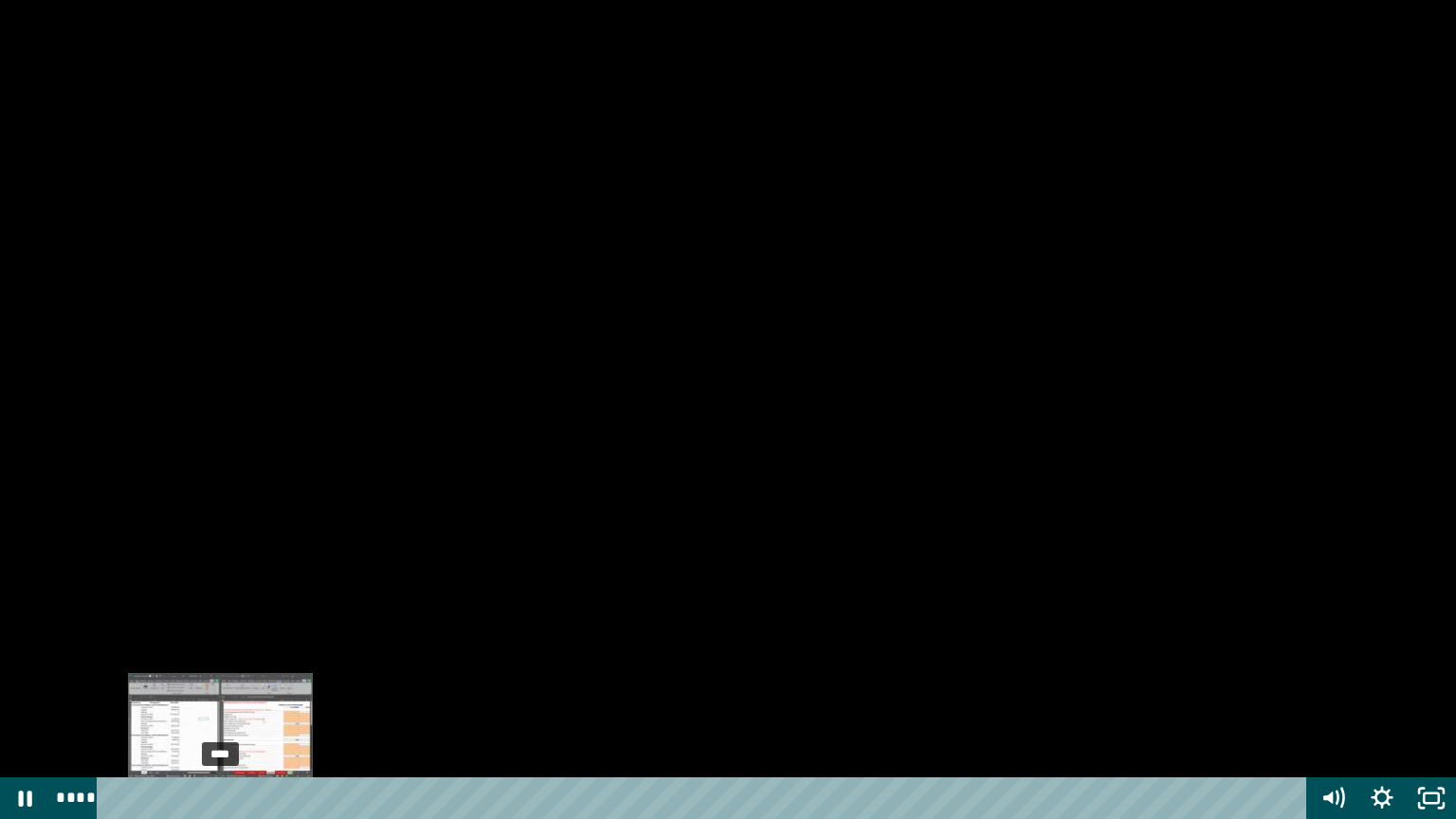 click on "****" at bounding box center (705, 798) 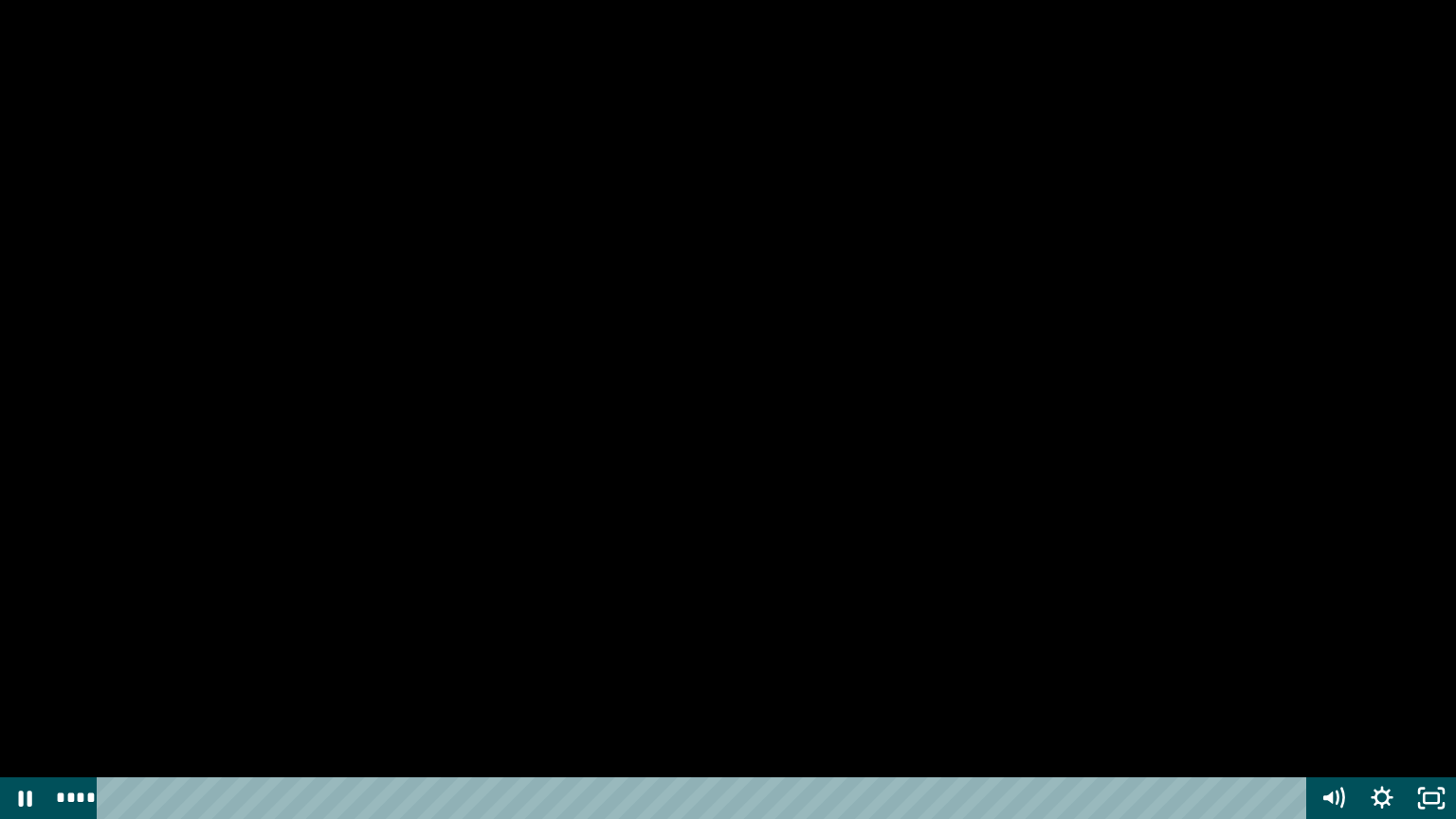 click at bounding box center [728, 410] 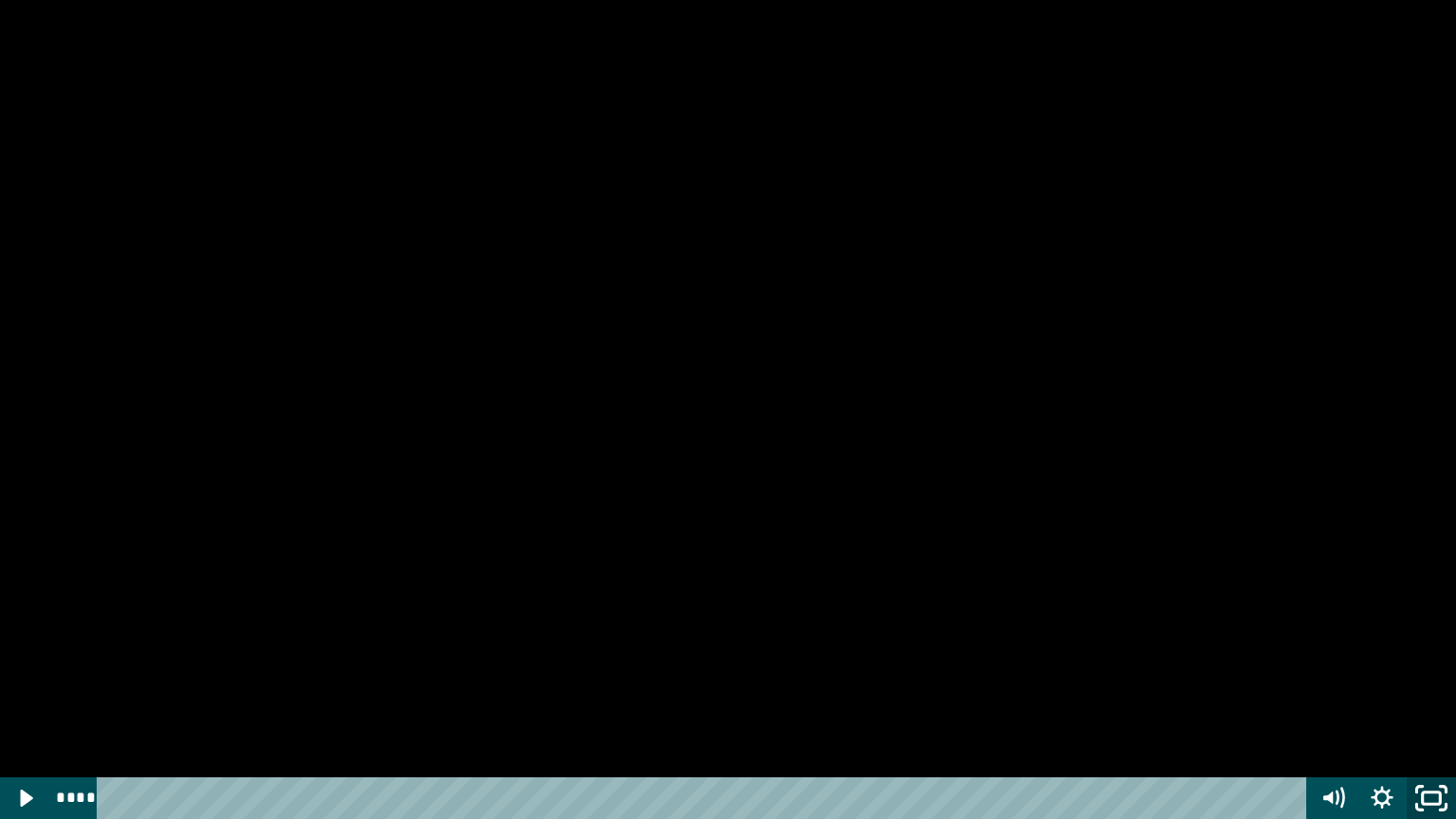 click 